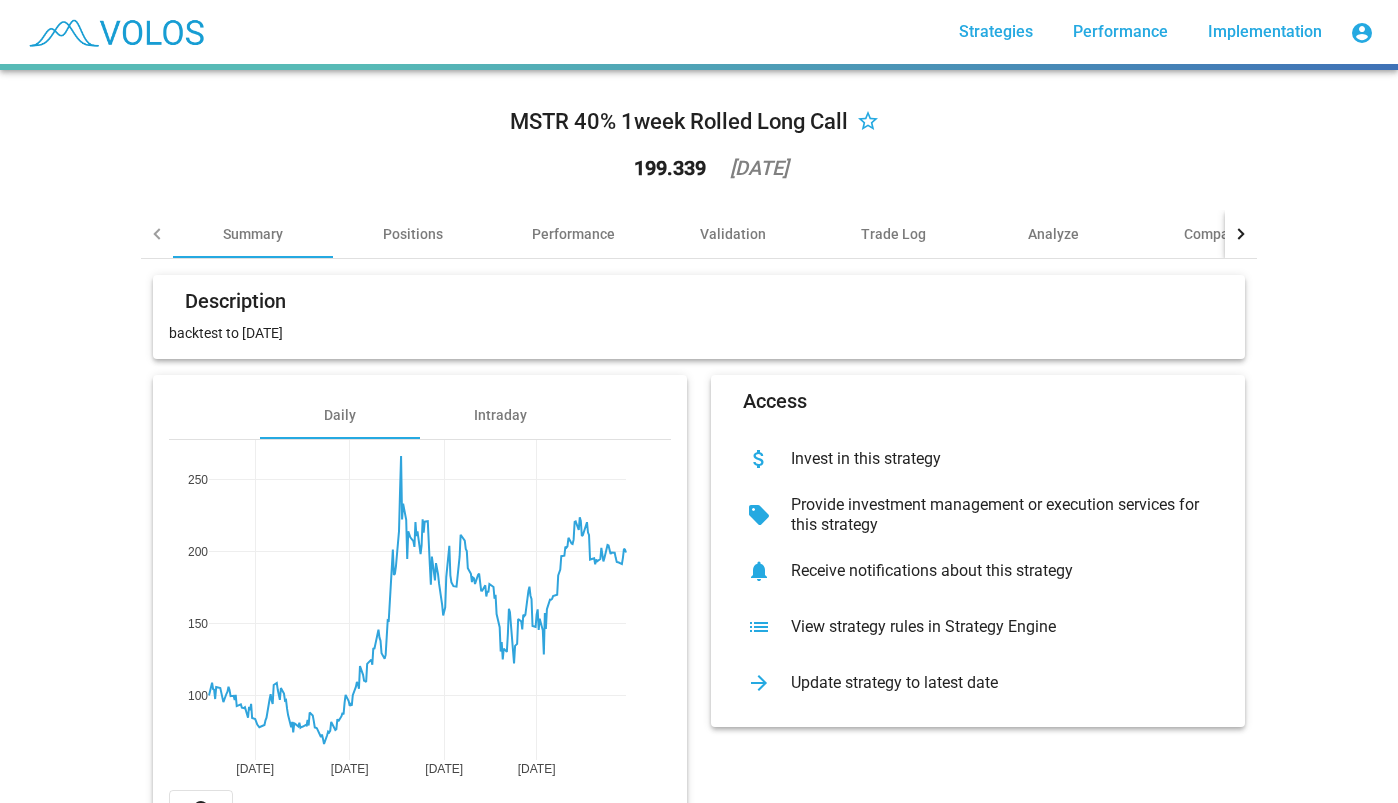 scroll, scrollTop: 0, scrollLeft: 0, axis: both 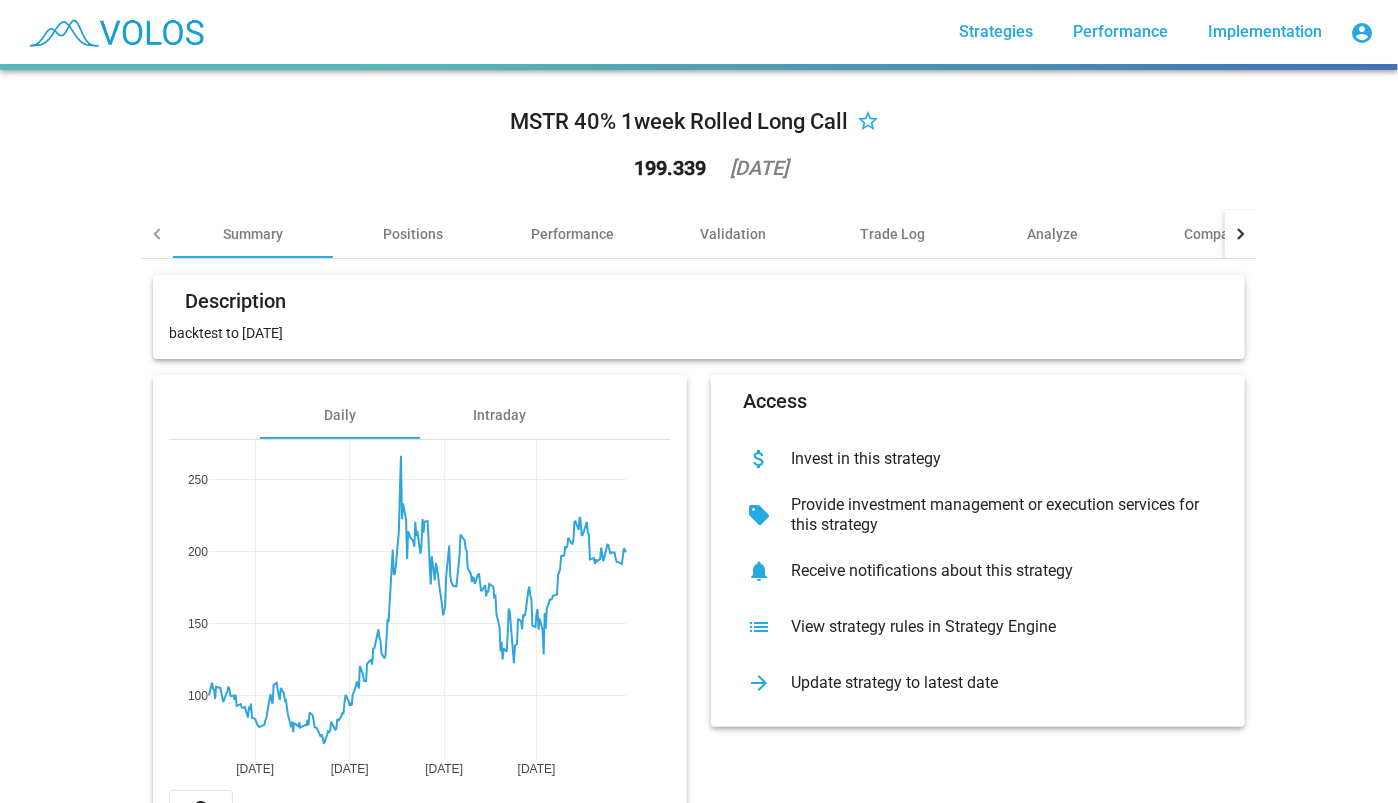 drag, startPoint x: 0, startPoint y: 0, endPoint x: 505, endPoint y: 319, distance: 597.3157 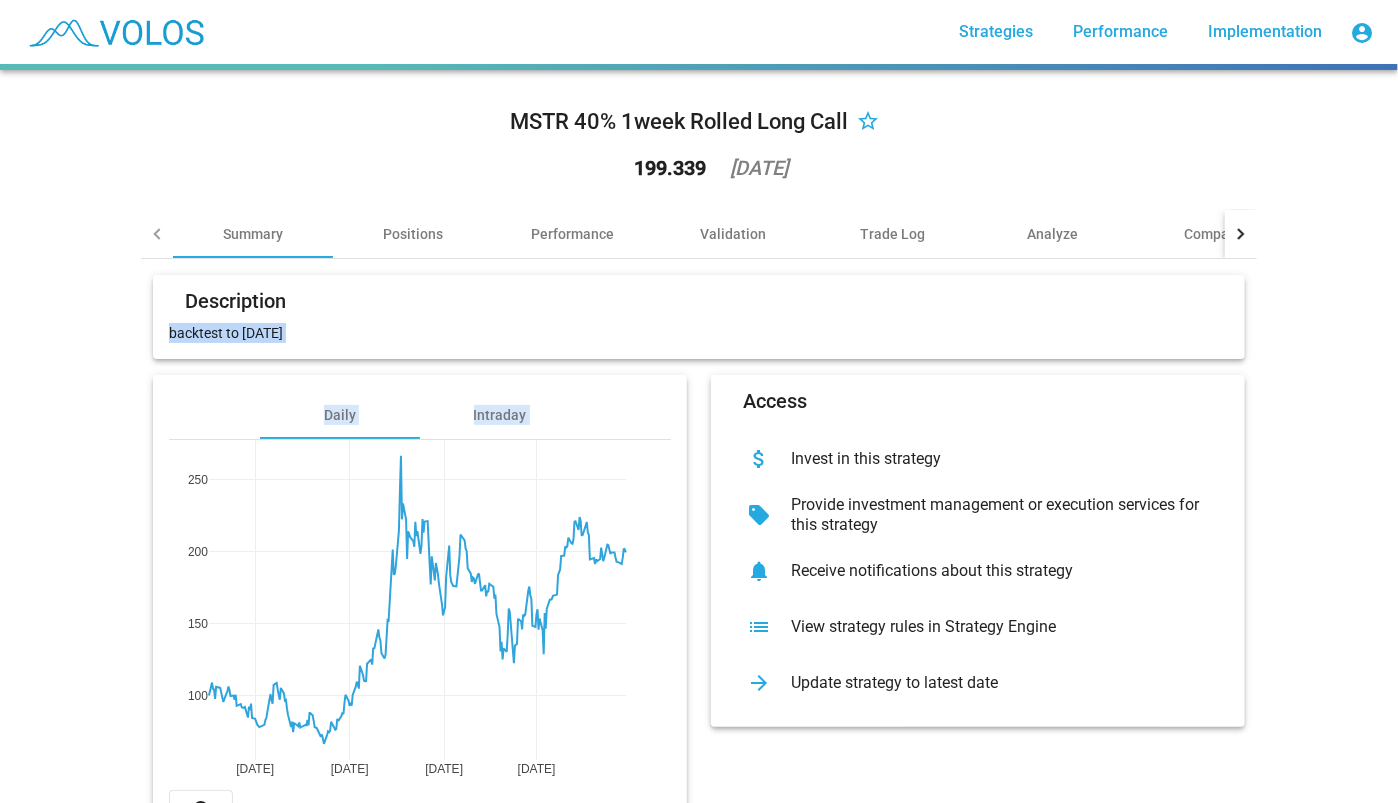click on "backtest to 5/17/24" 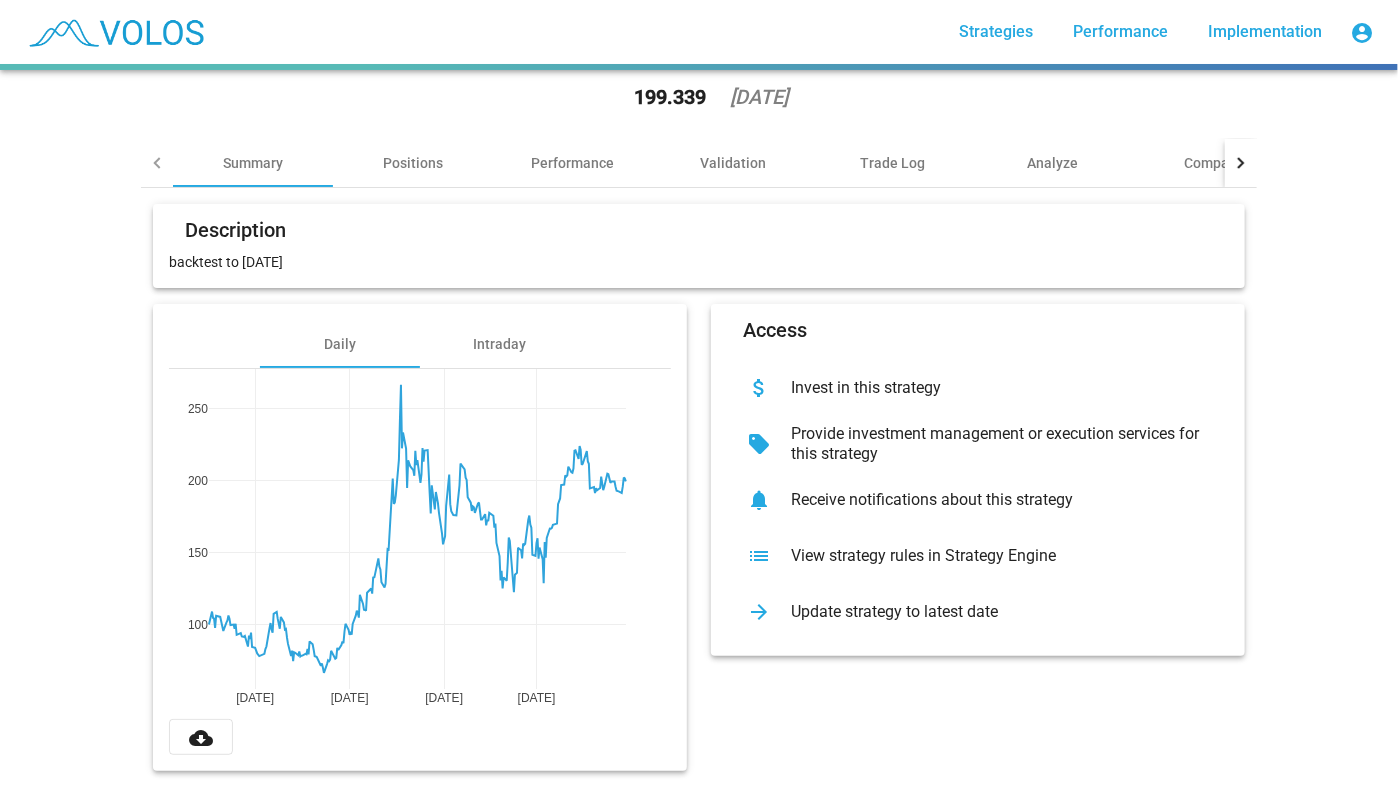 scroll, scrollTop: 0, scrollLeft: 0, axis: both 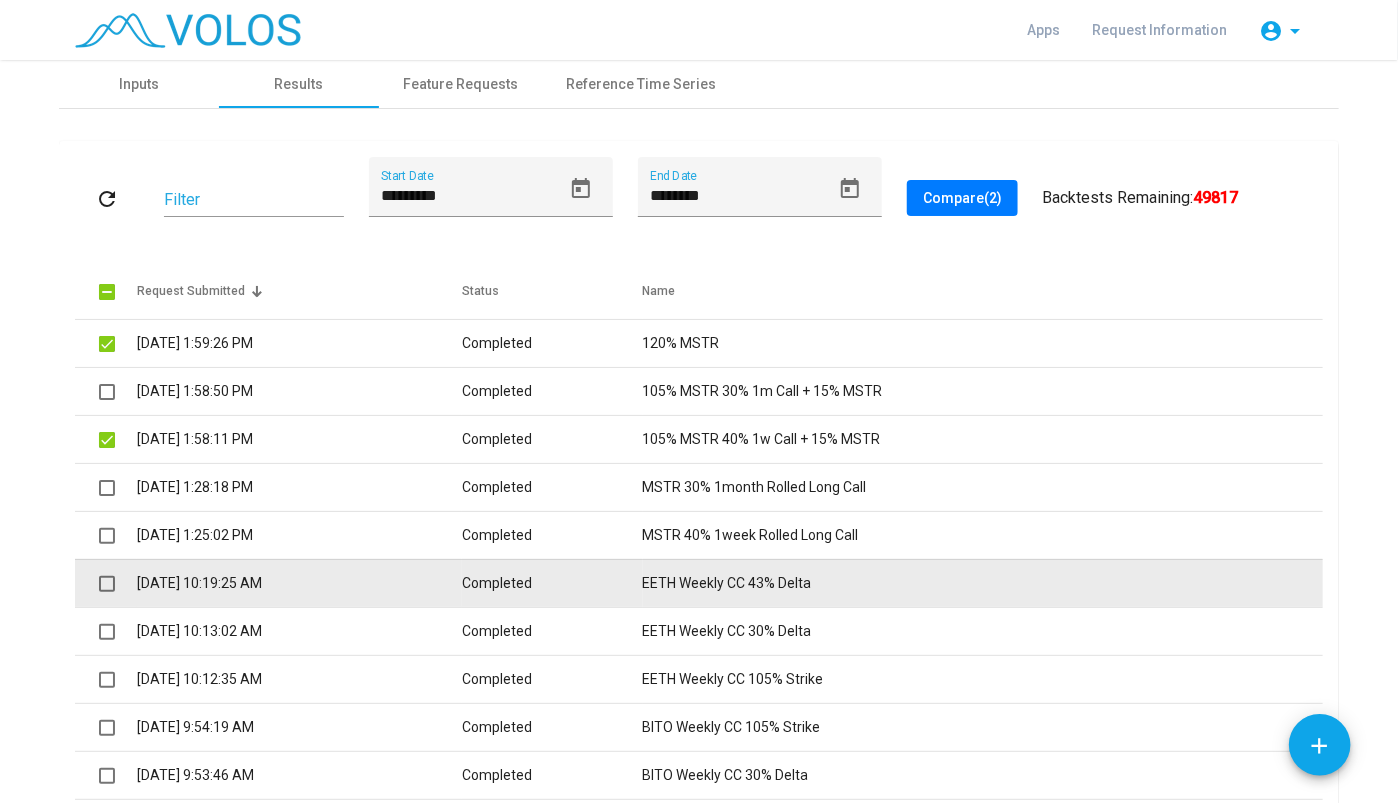 click on "Completed" at bounding box center (552, 583) 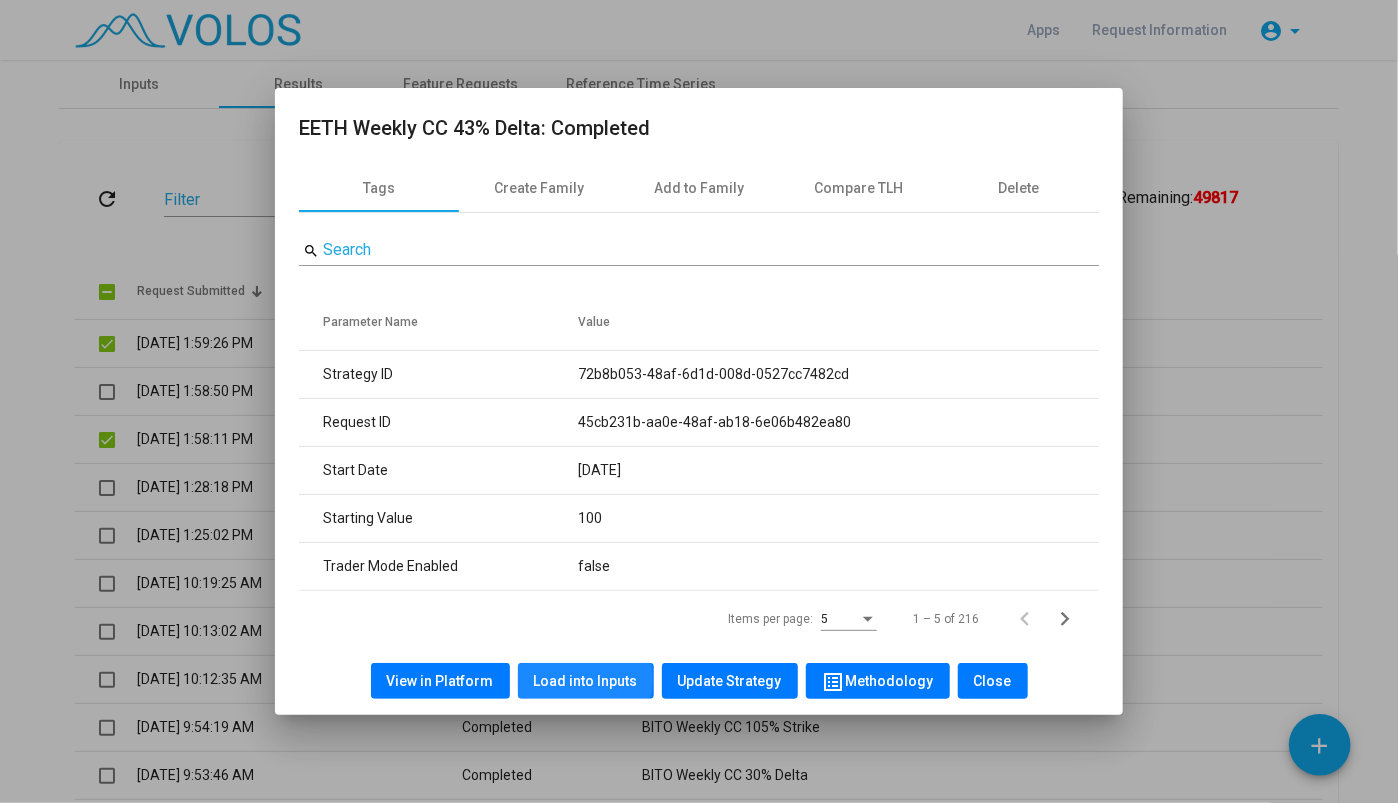 click on "Load into Inputs" at bounding box center (586, 681) 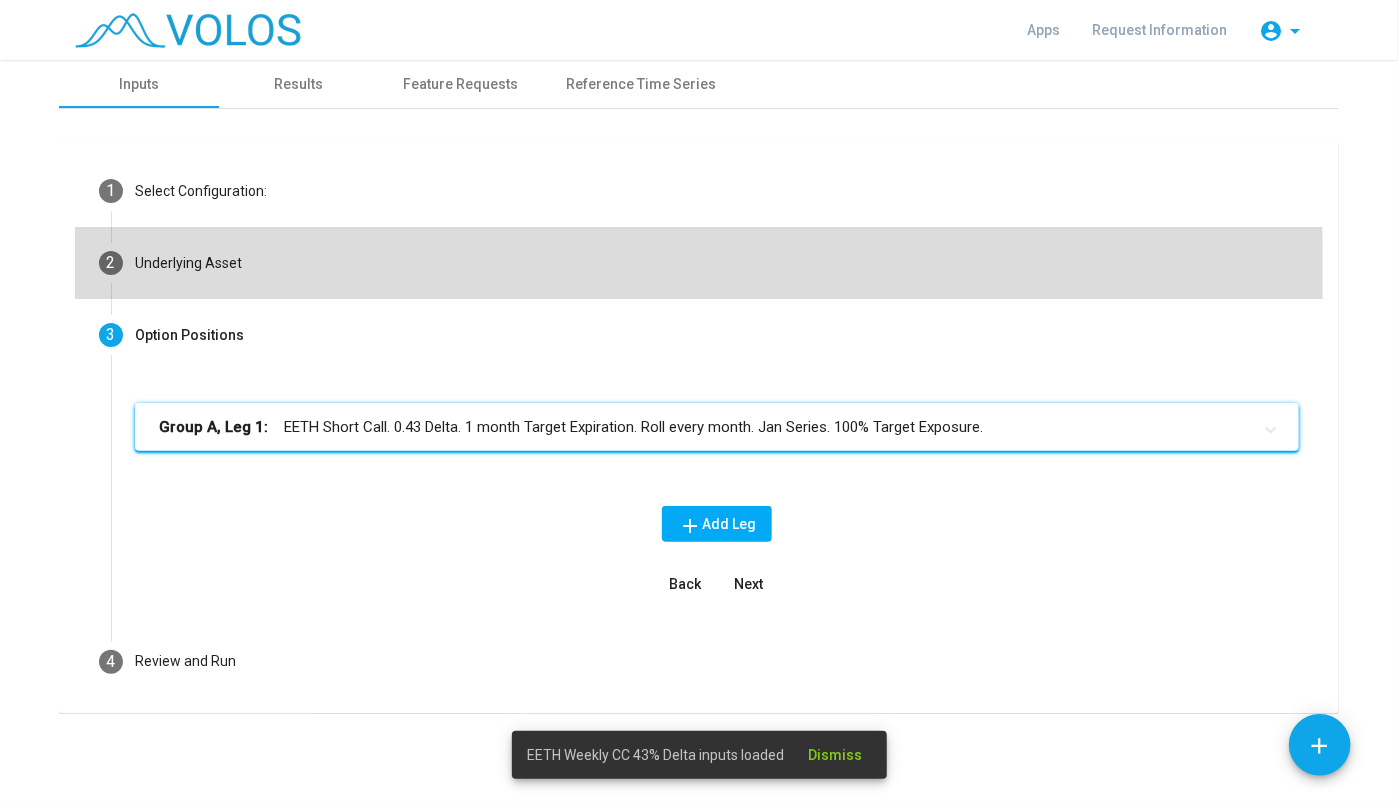 click on "2 Underlying Asset" at bounding box center (699, 263) 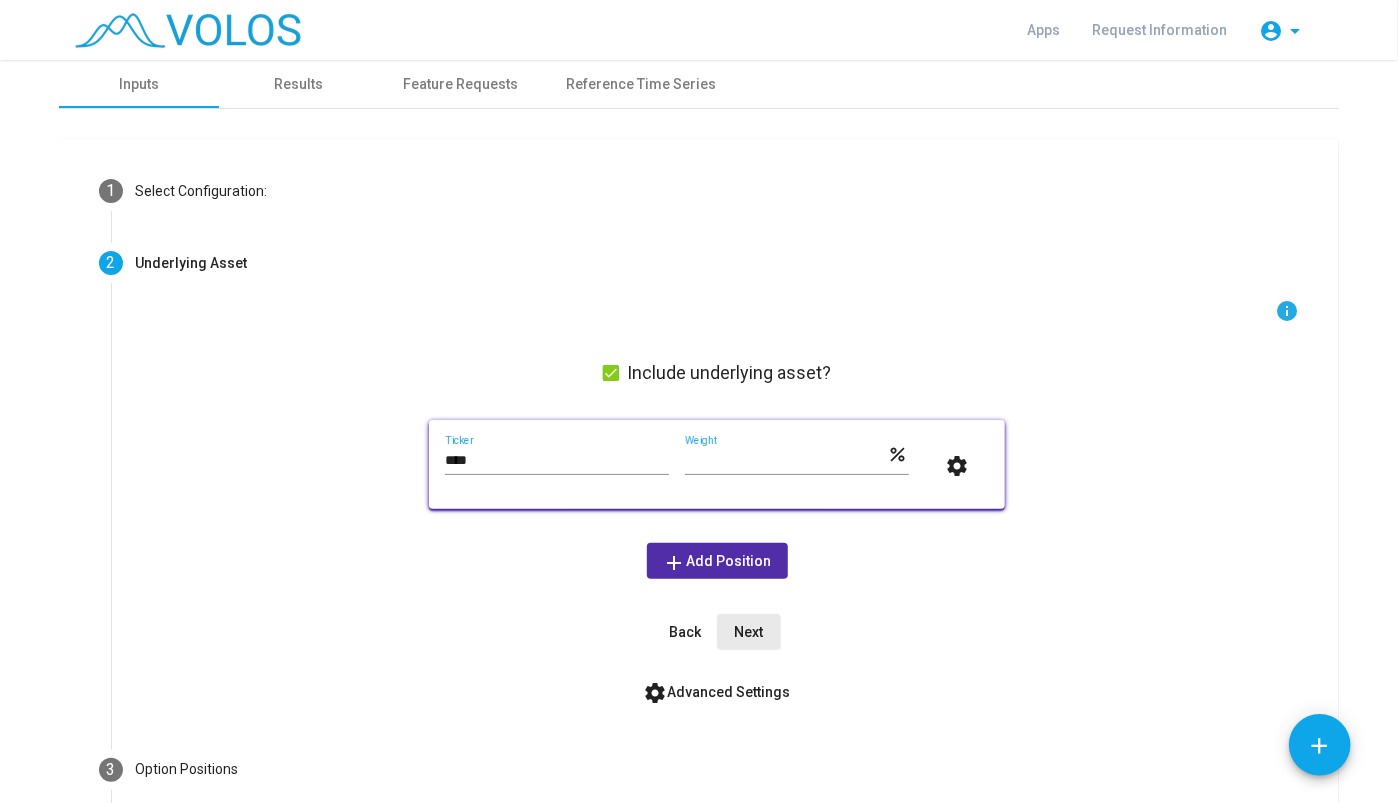 click on "Next" at bounding box center (749, 632) 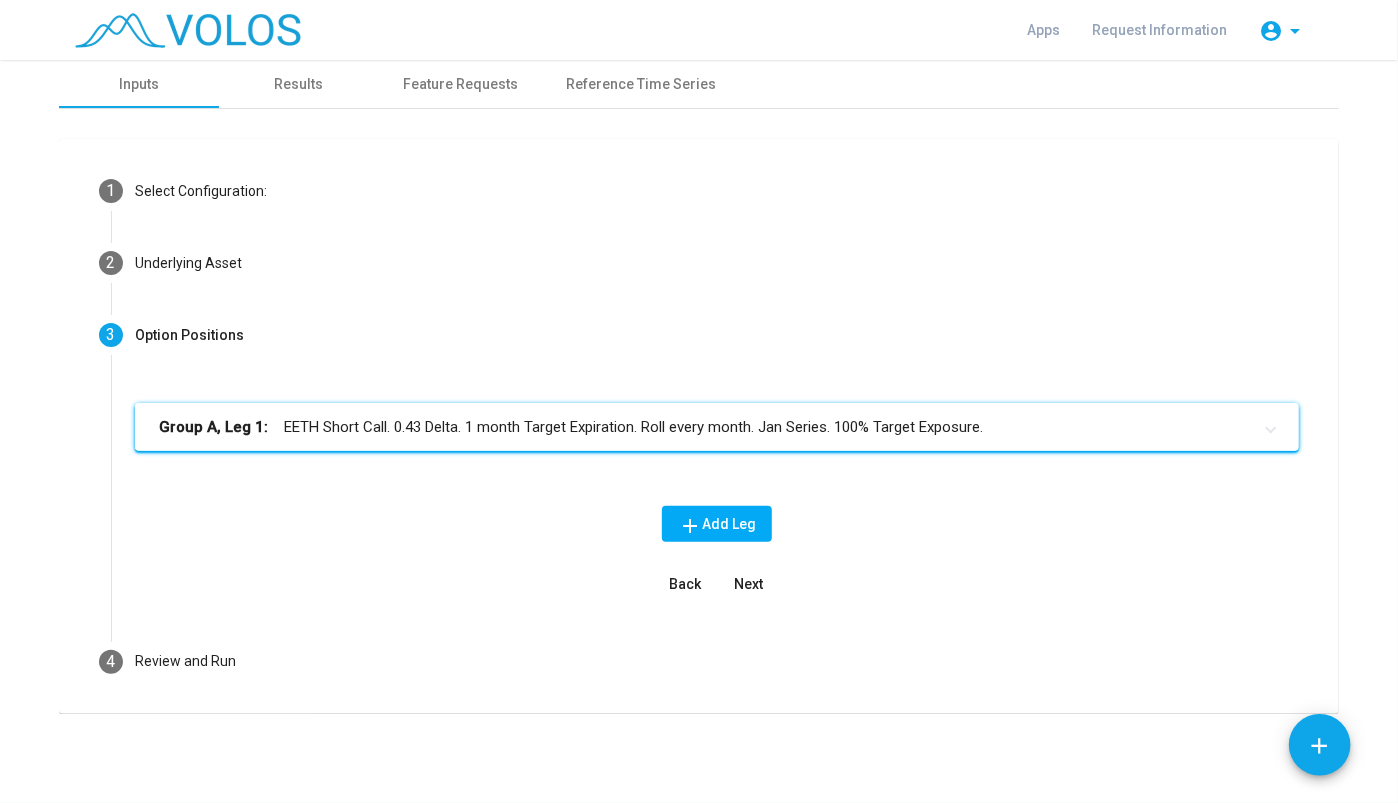 click on "Group A, Leg 1:   EETH Short Call. 0.43 Delta. 1 month Target Expiration. Roll every month. Jan Series. 100% Target Exposure." at bounding box center (705, 427) 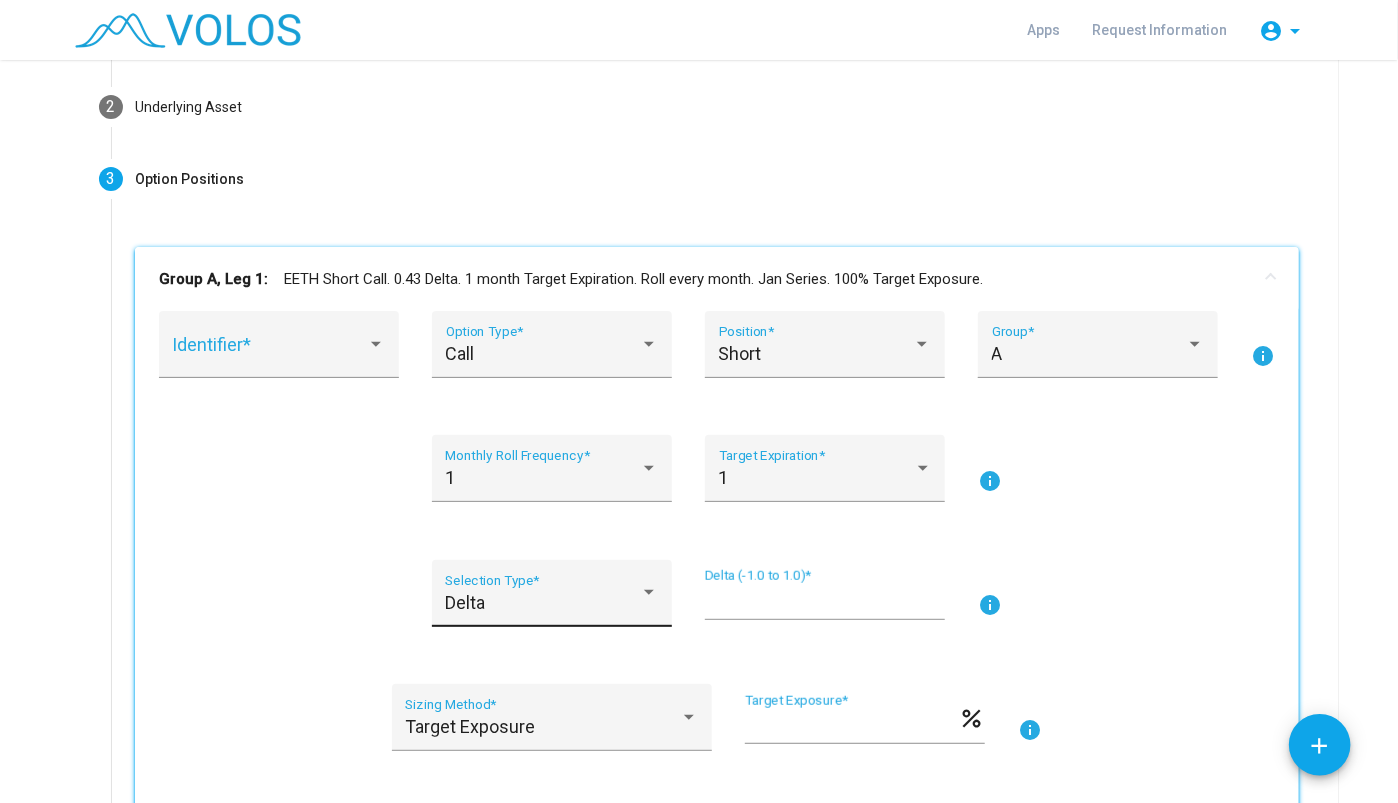 scroll, scrollTop: 156, scrollLeft: 0, axis: vertical 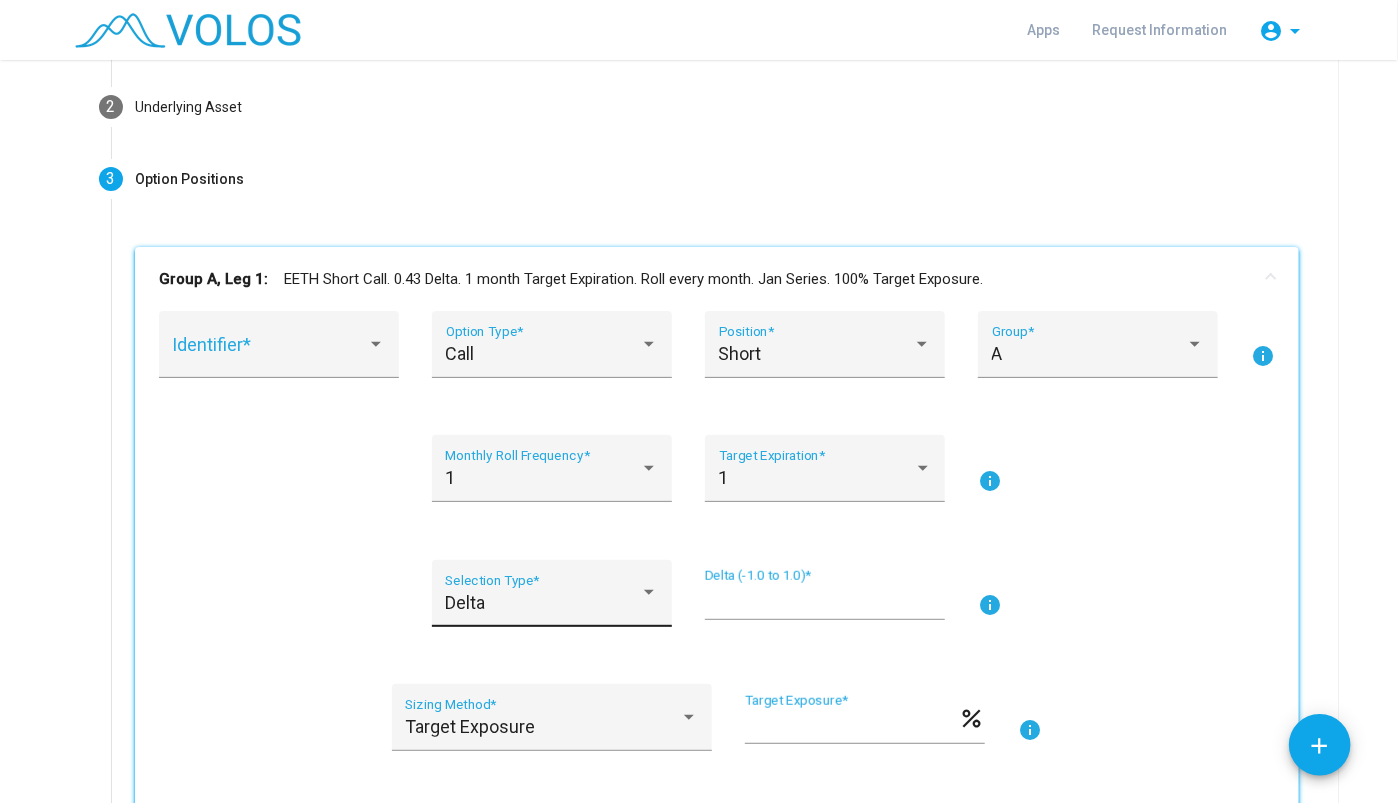 click on "Delta Selection Type  *" at bounding box center (551, 599) 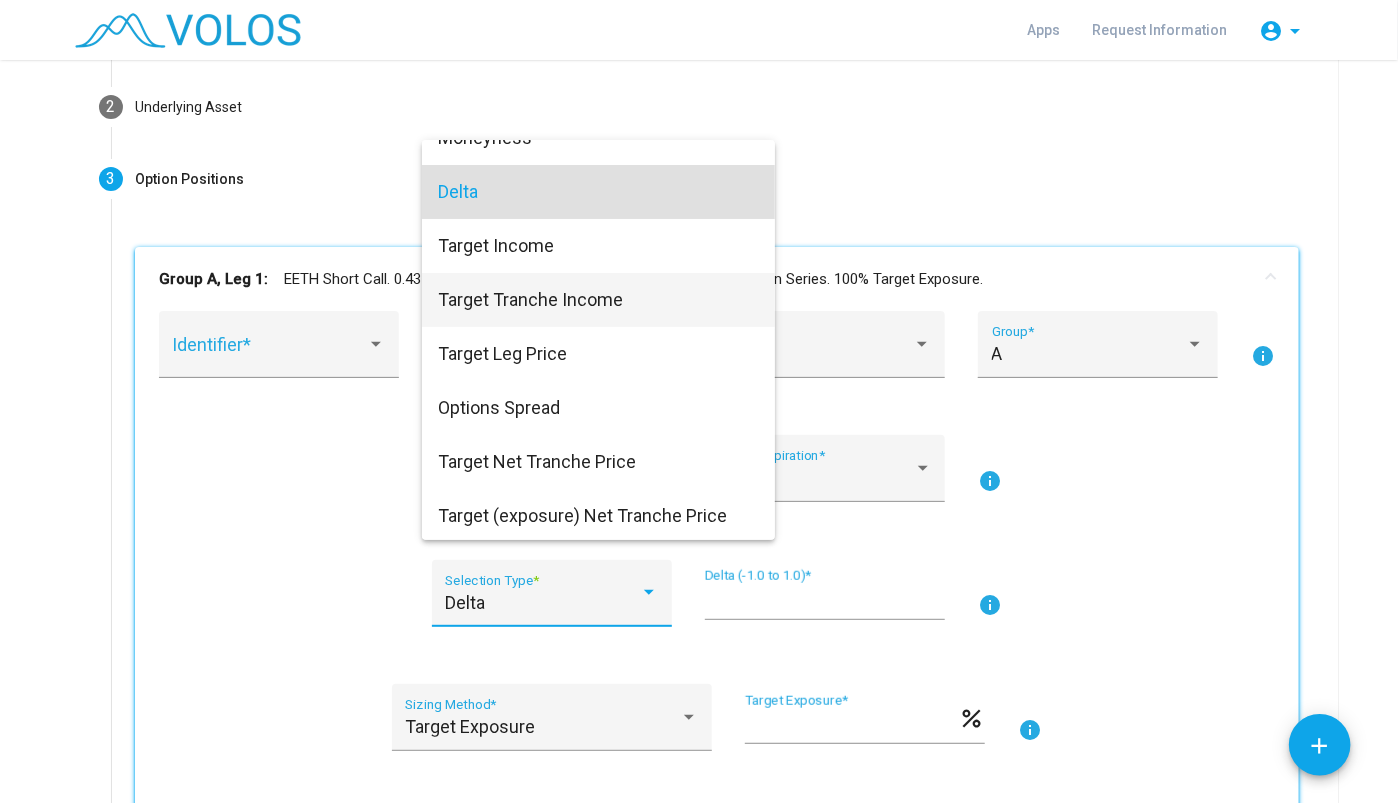 scroll, scrollTop: 28, scrollLeft: 0, axis: vertical 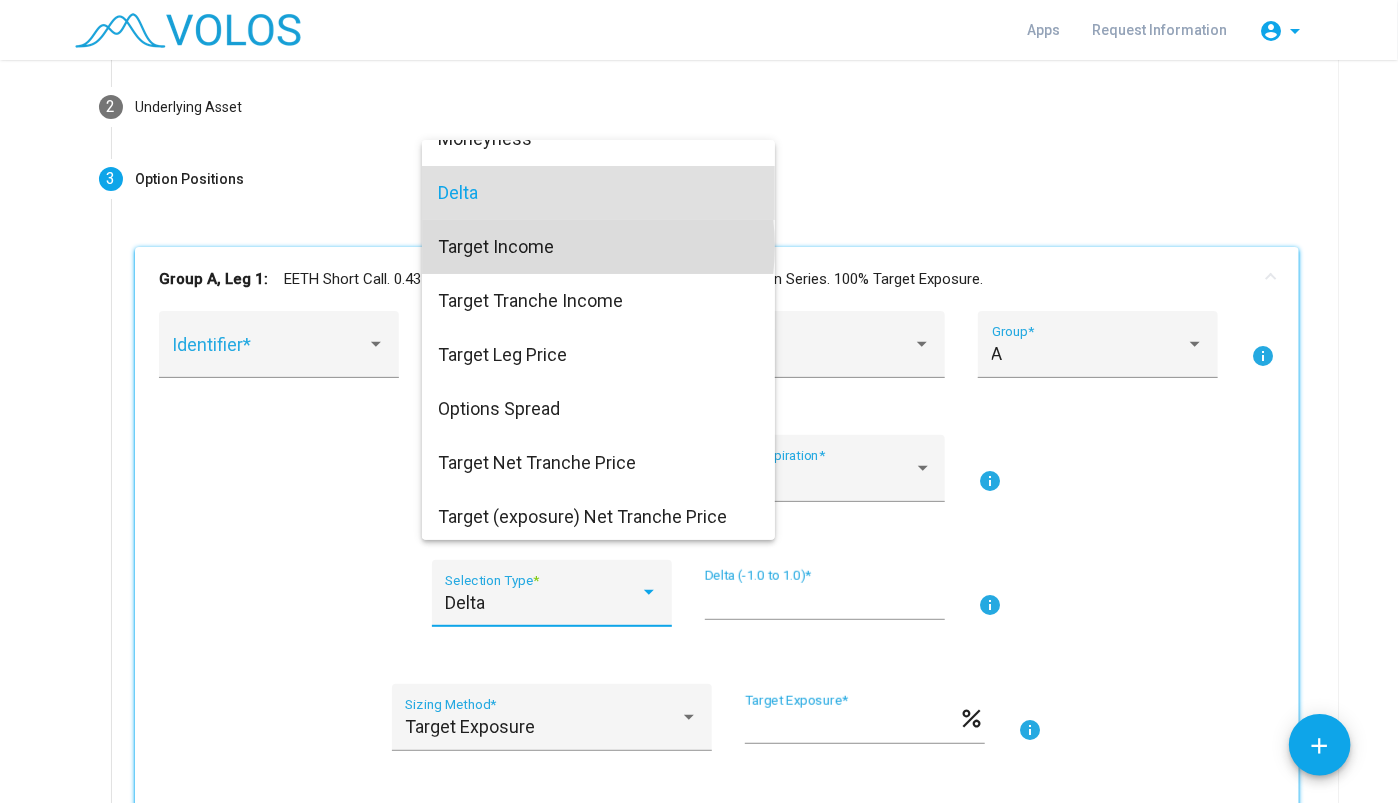 click on "Target Income" at bounding box center (598, 247) 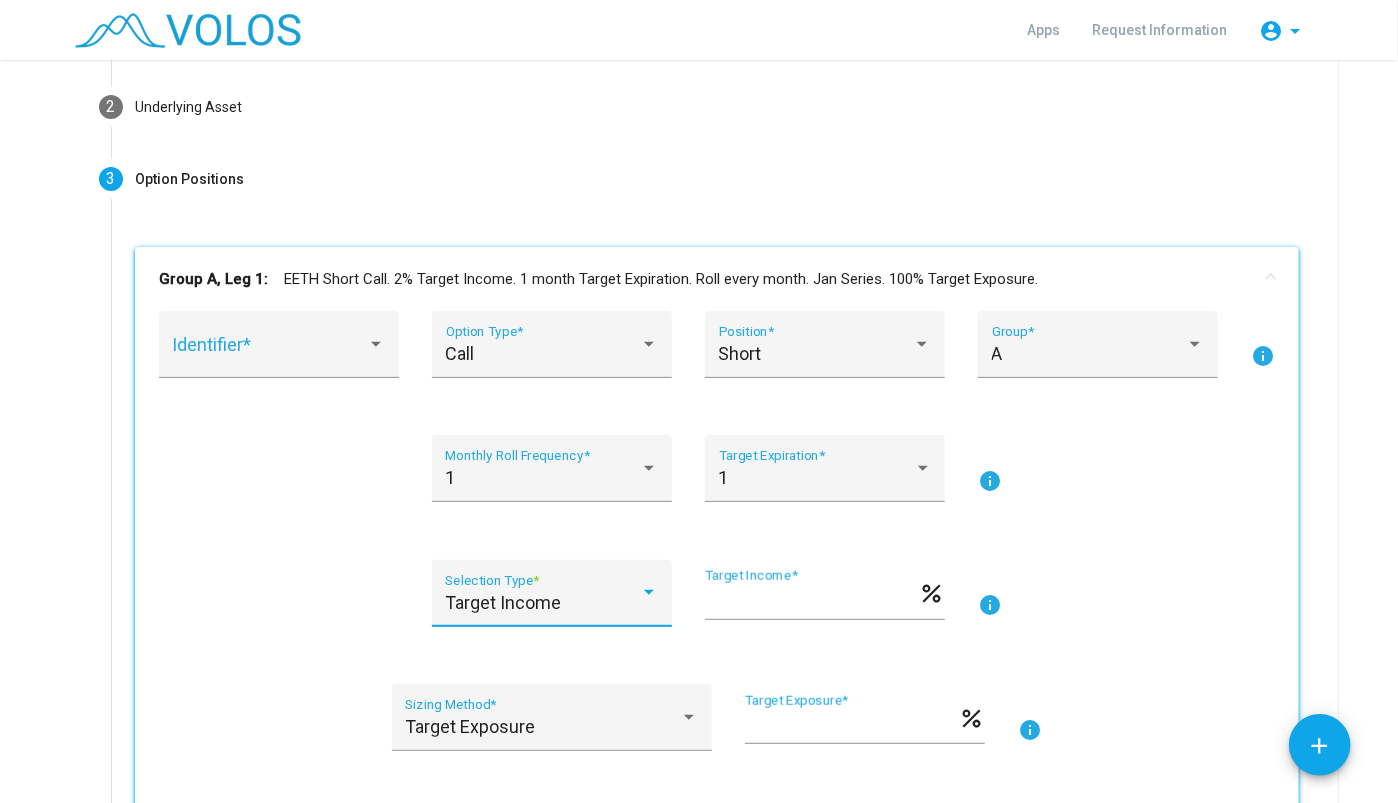 click on "*" at bounding box center [811, 601] 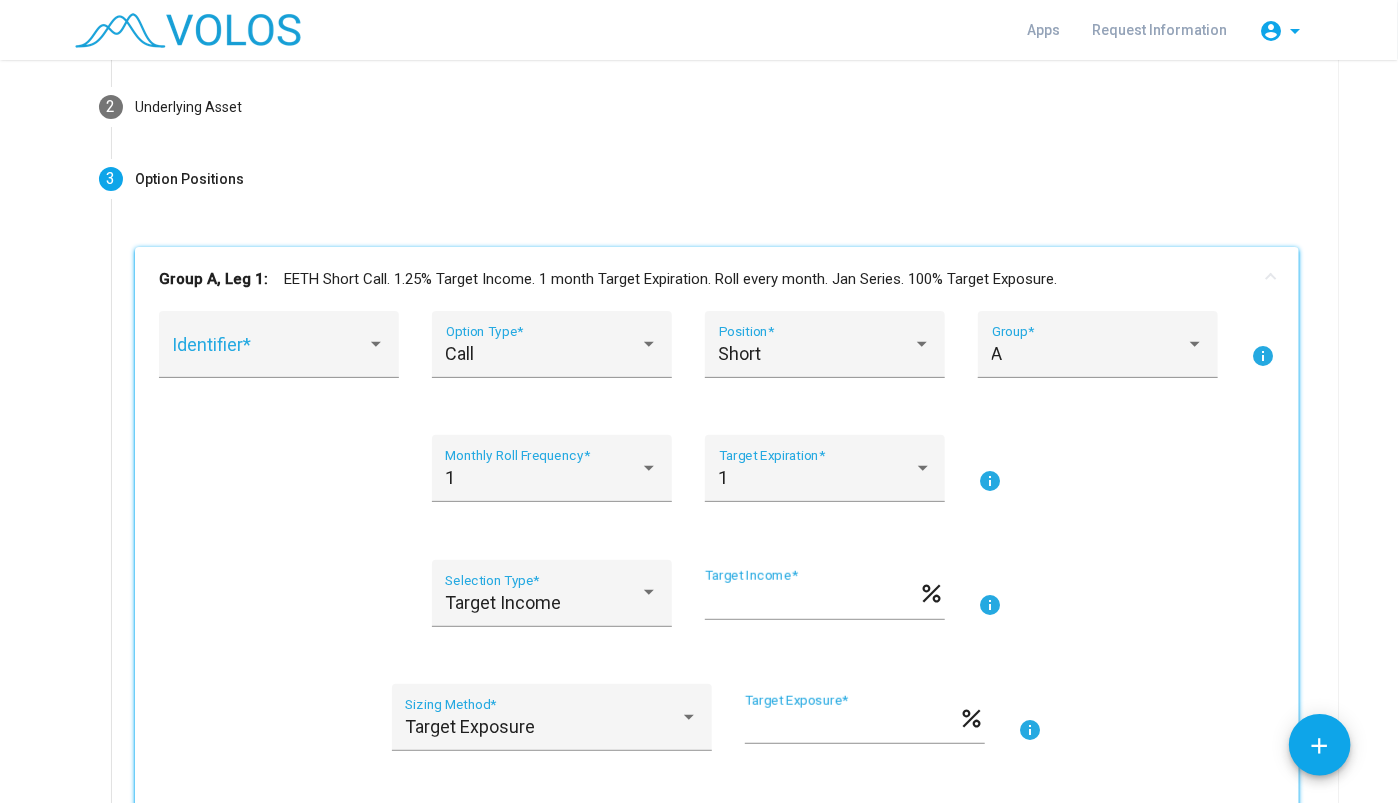 click on "Identifier  * Call Option Type  * Short Position  * A Group  * info 1 Monthly Roll Frequency  * 1 Target Expiration  * info Target Income Selection Type  * **** Target Income  * percent info Target Exposure Sizing Method  * ***  Target Exposure   *  percent  info settings  Leg 1 Advanced Settings" at bounding box center [717, 578] 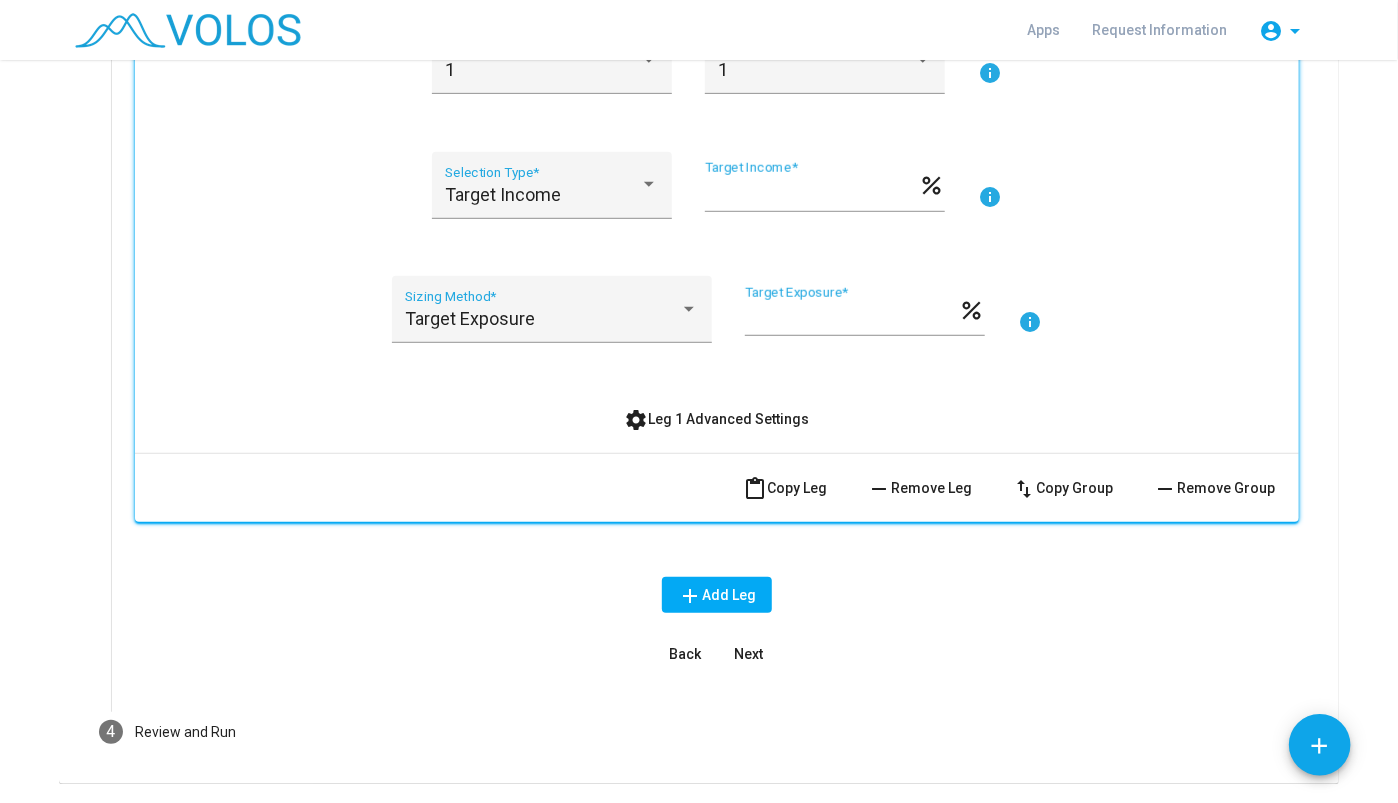 scroll, scrollTop: 568, scrollLeft: 0, axis: vertical 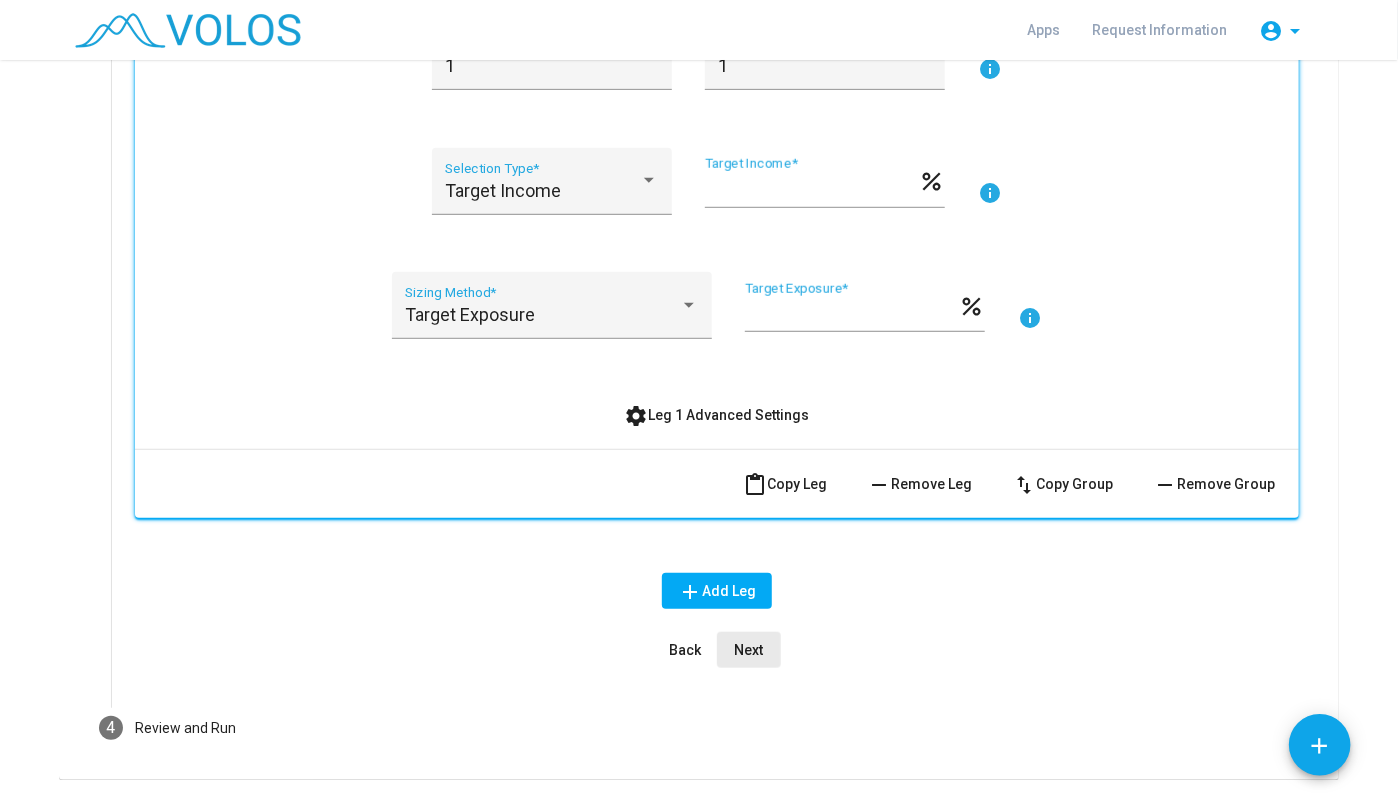 click on "Next" at bounding box center [749, 650] 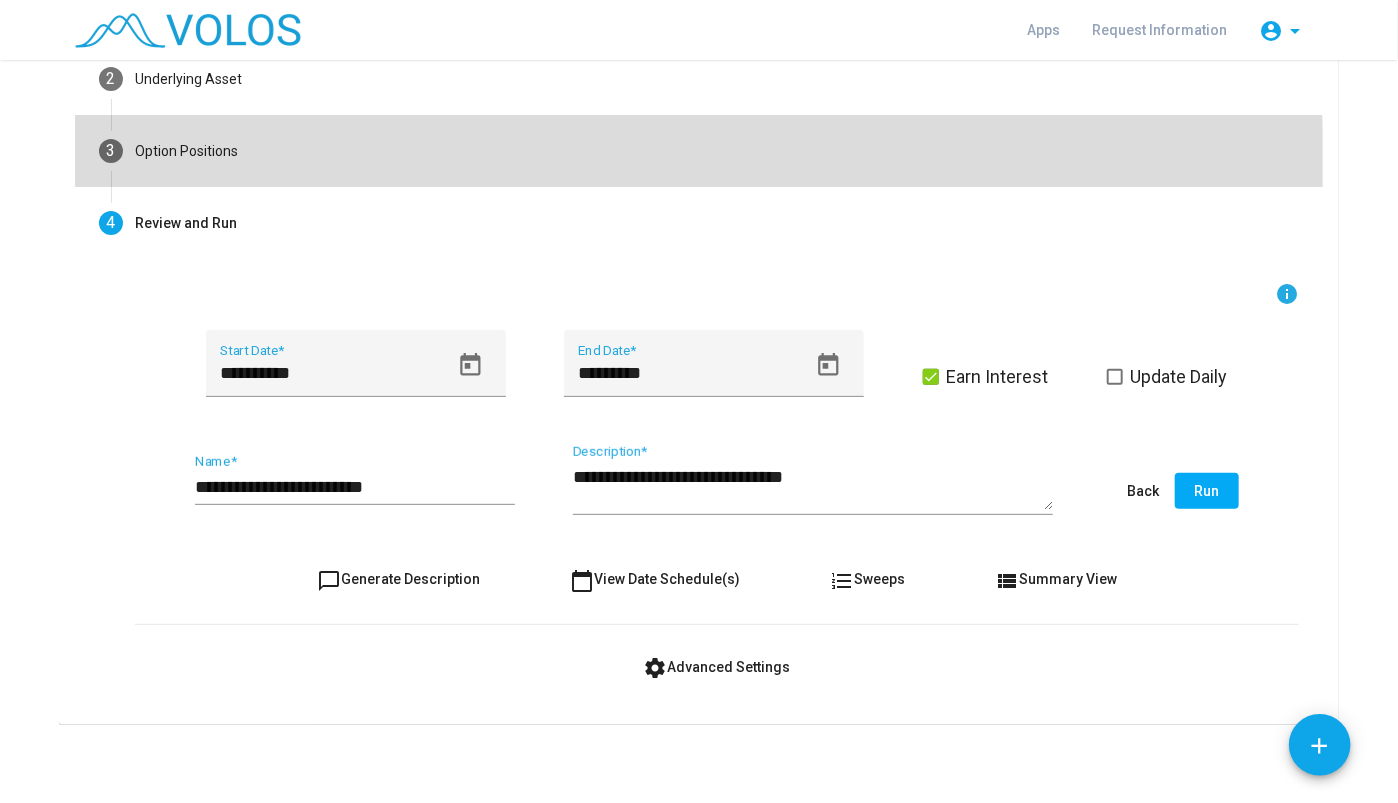click on "3 Option Positions" at bounding box center (699, 151) 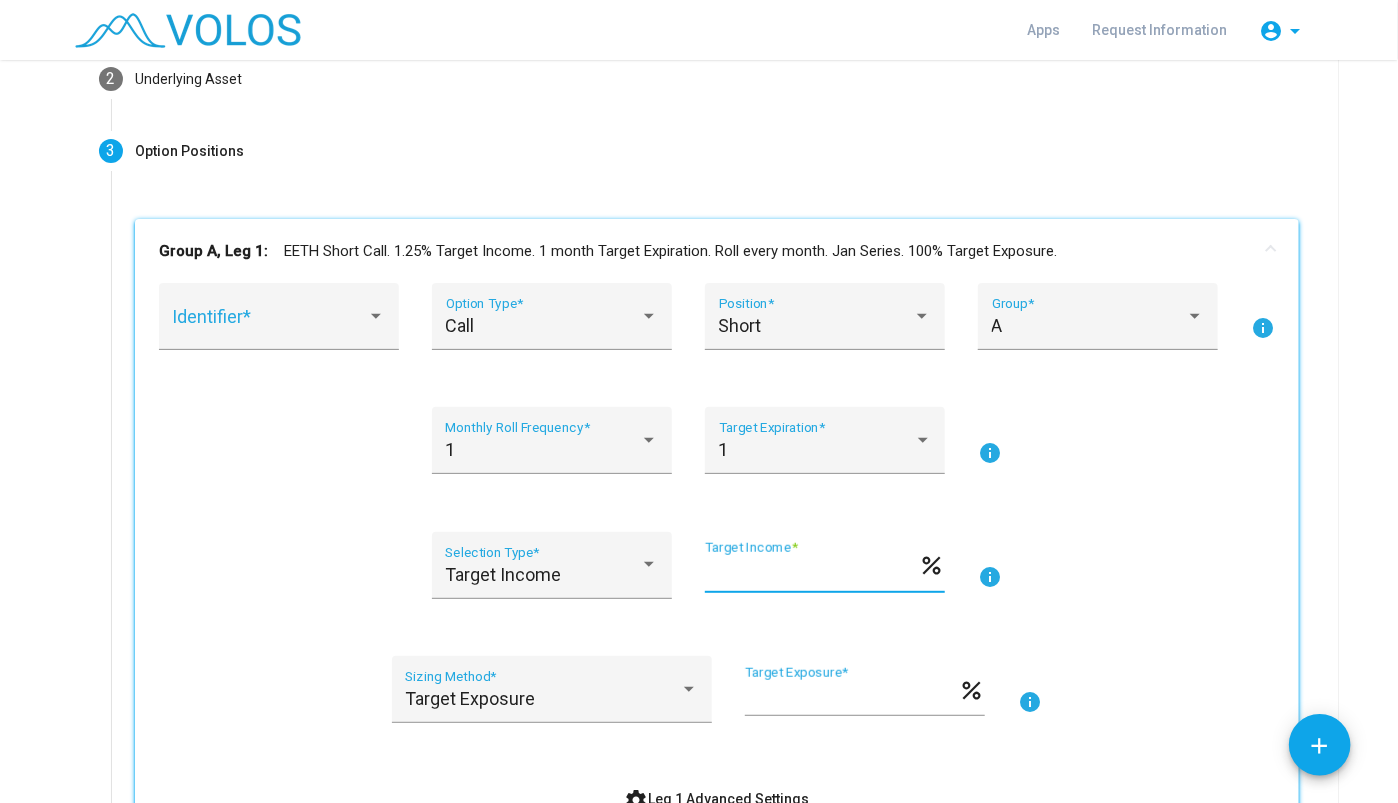 drag, startPoint x: 735, startPoint y: 575, endPoint x: 684, endPoint y: 569, distance: 51.351727 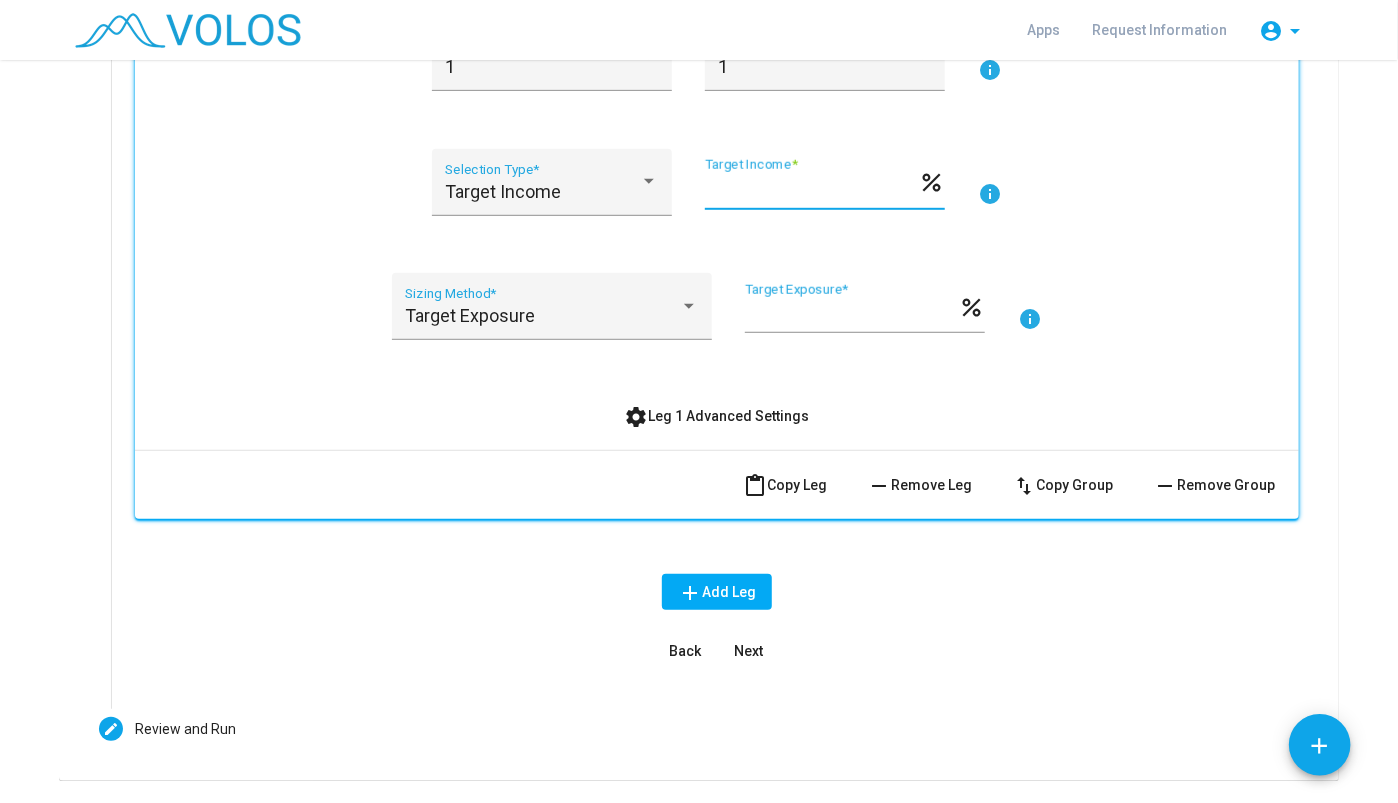 scroll, scrollTop: 564, scrollLeft: 0, axis: vertical 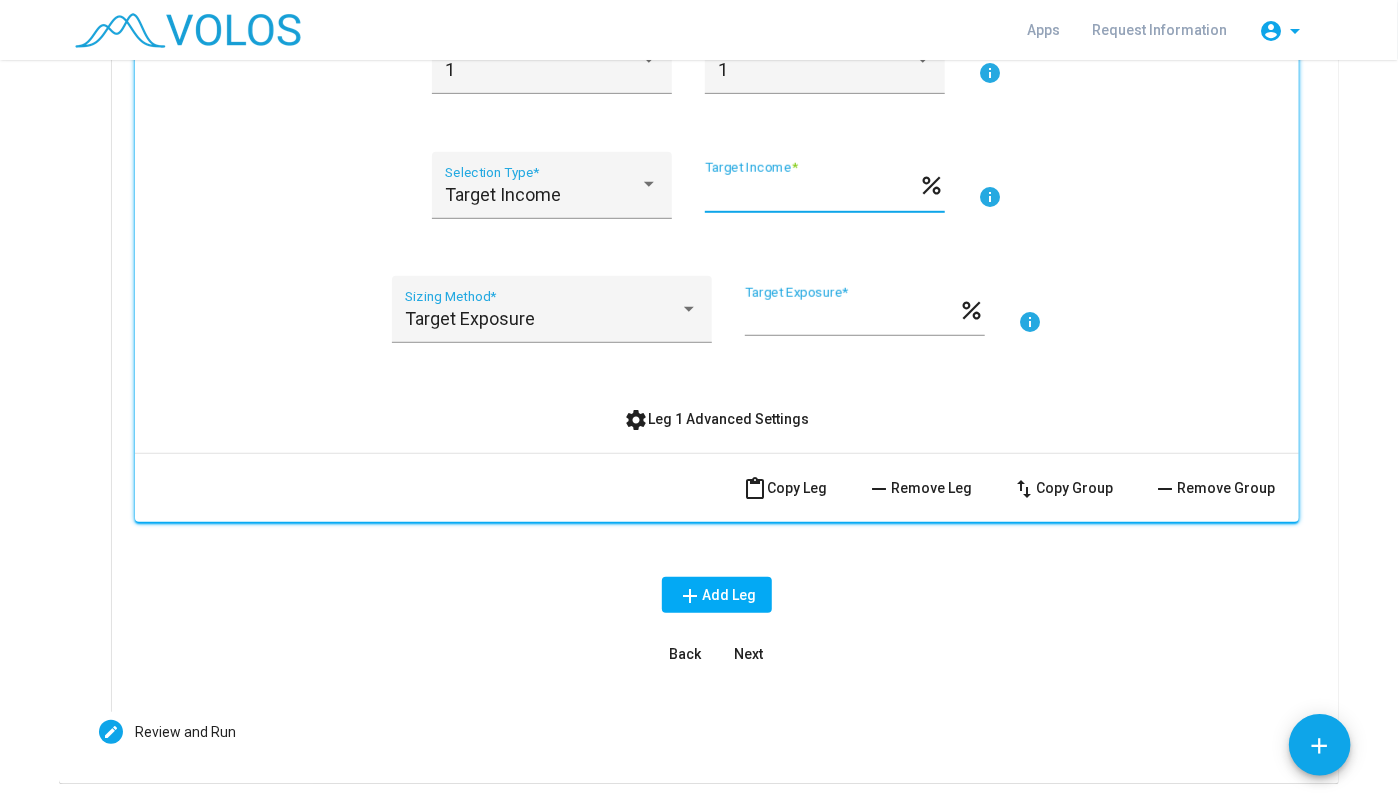 type on "****" 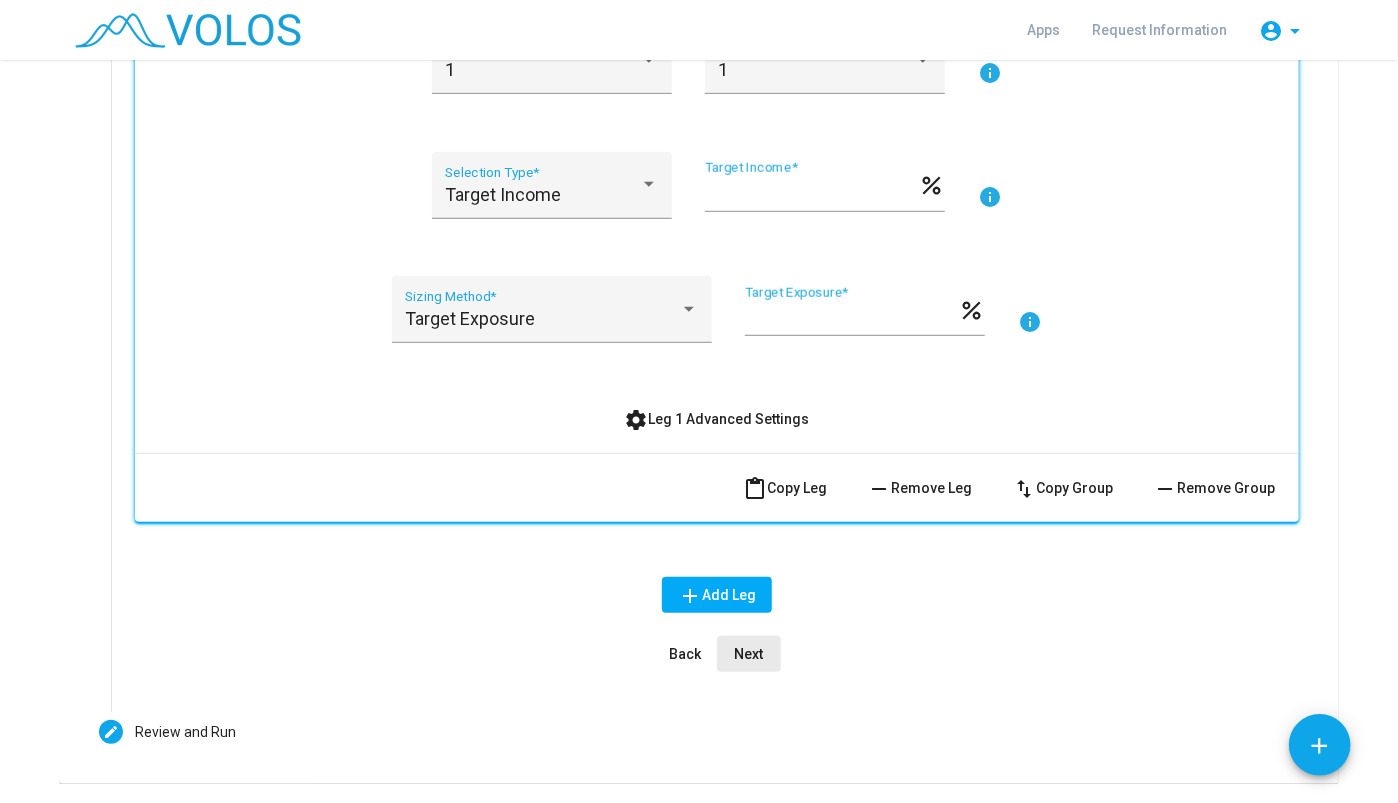 click on "Next" at bounding box center (749, 654) 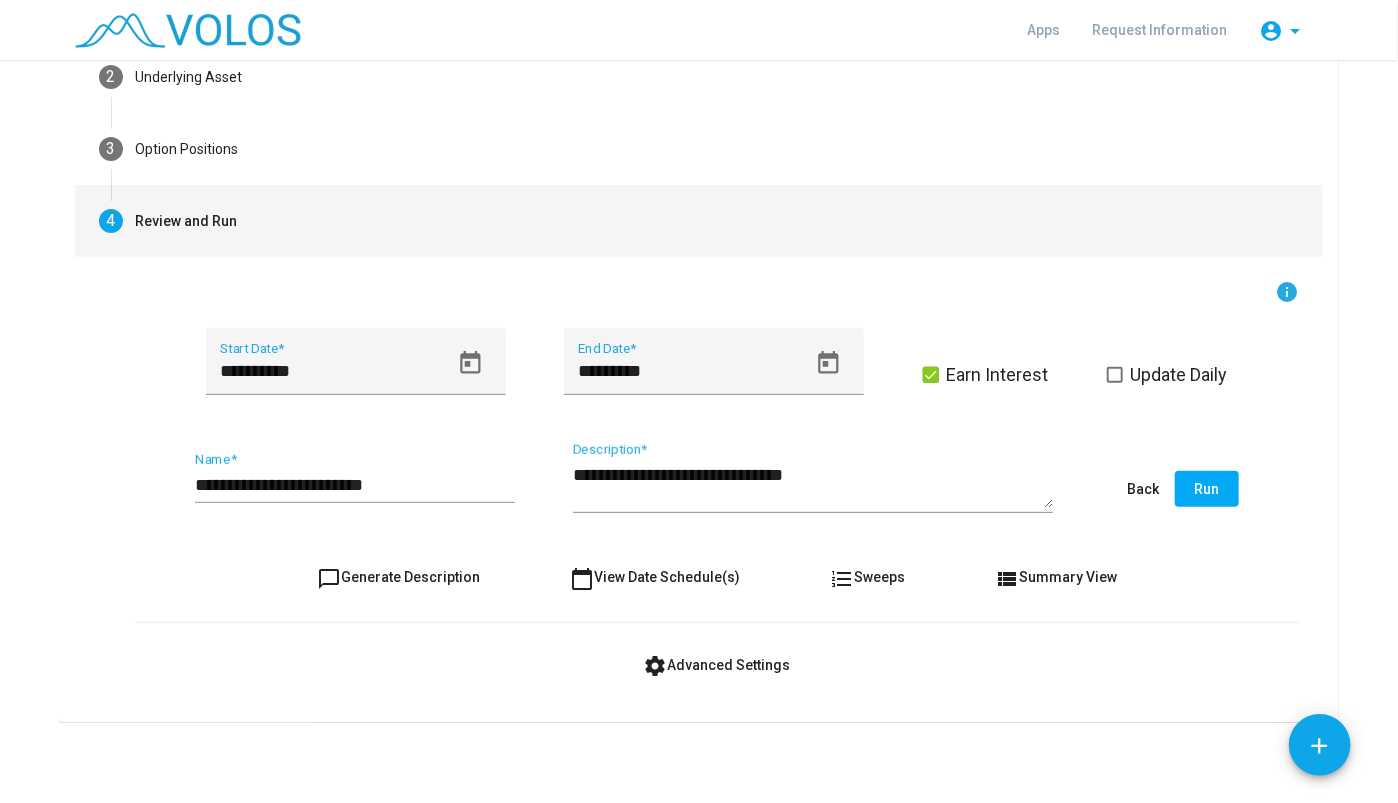 scroll, scrollTop: 184, scrollLeft: 0, axis: vertical 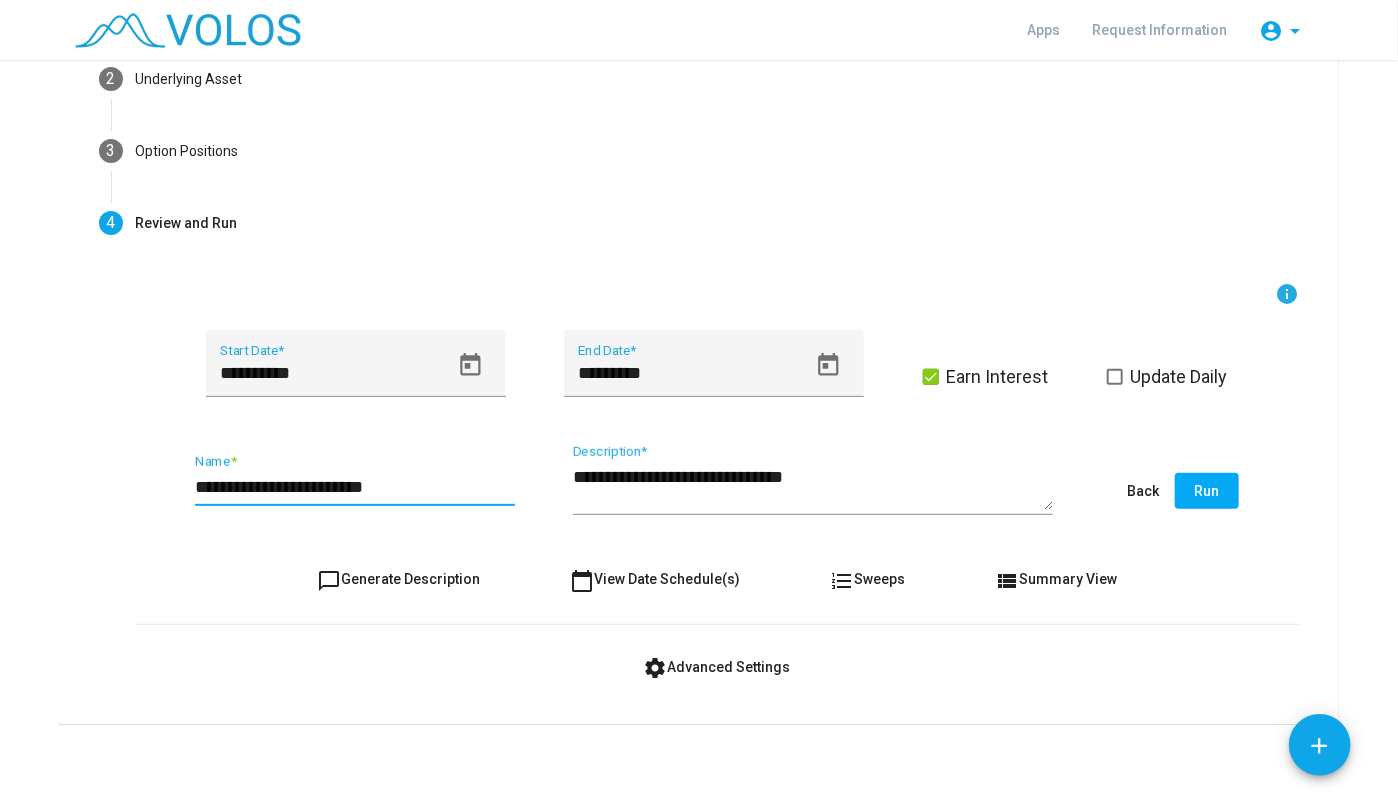 drag, startPoint x: 416, startPoint y: 482, endPoint x: 323, endPoint y: 475, distance: 93.26307 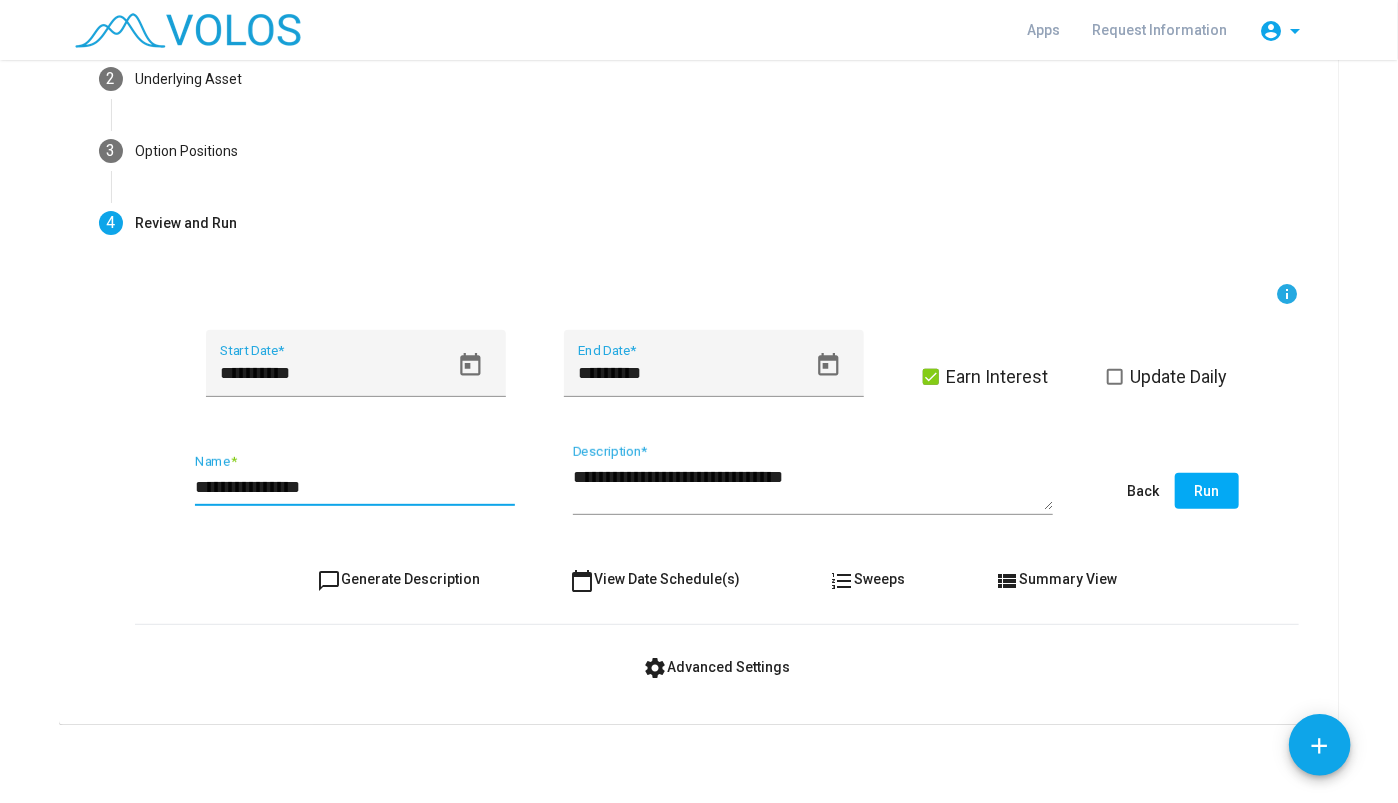click on "**********" at bounding box center [355, 487] 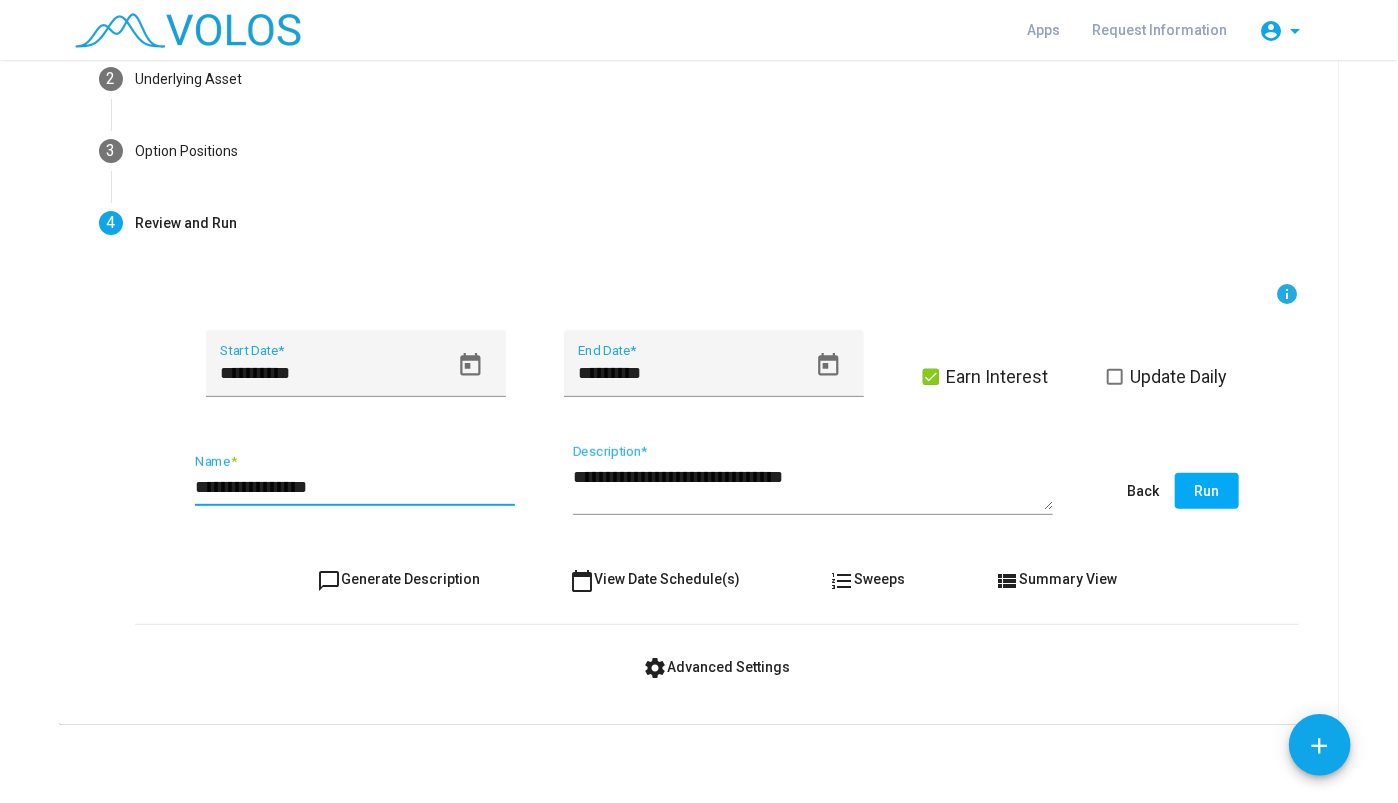 click on "**********" at bounding box center (355, 487) 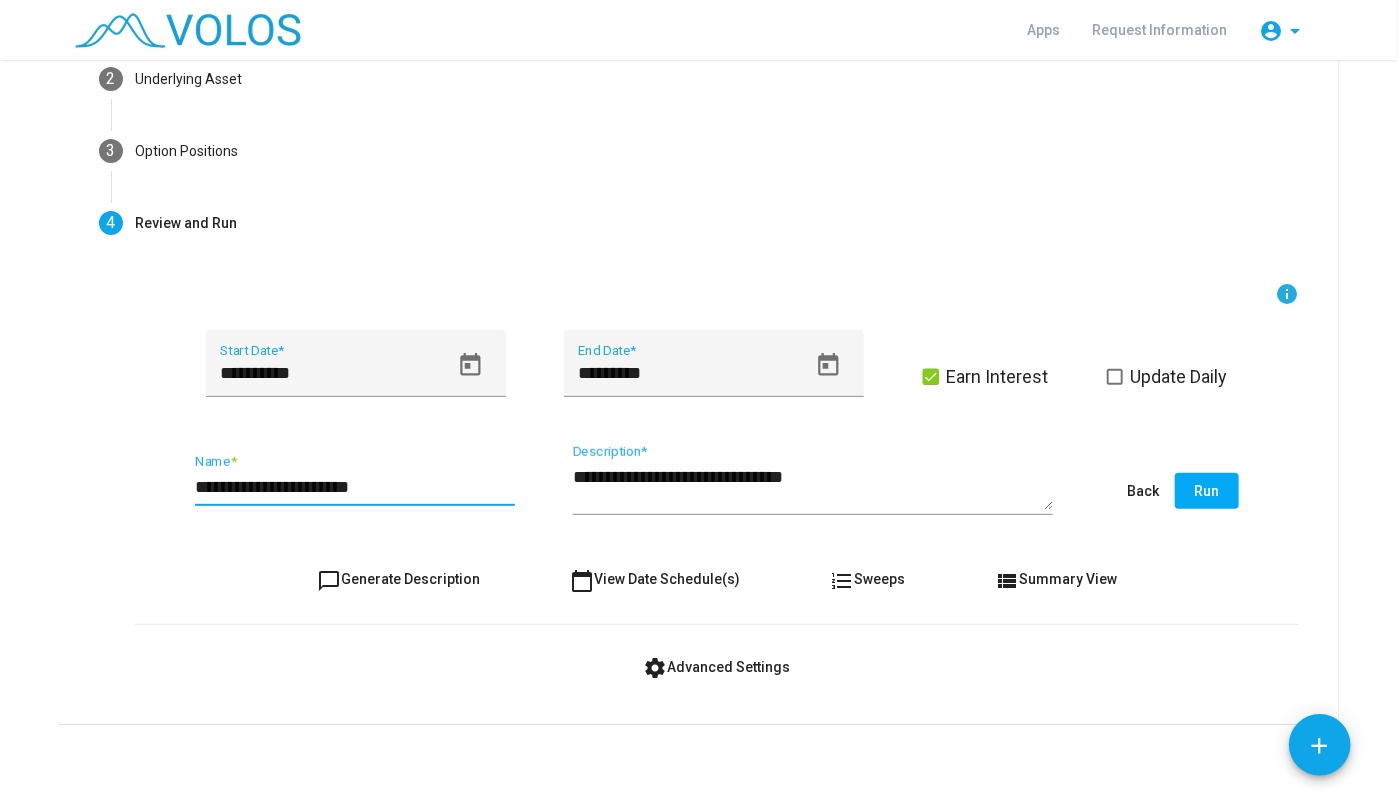 type on "**********" 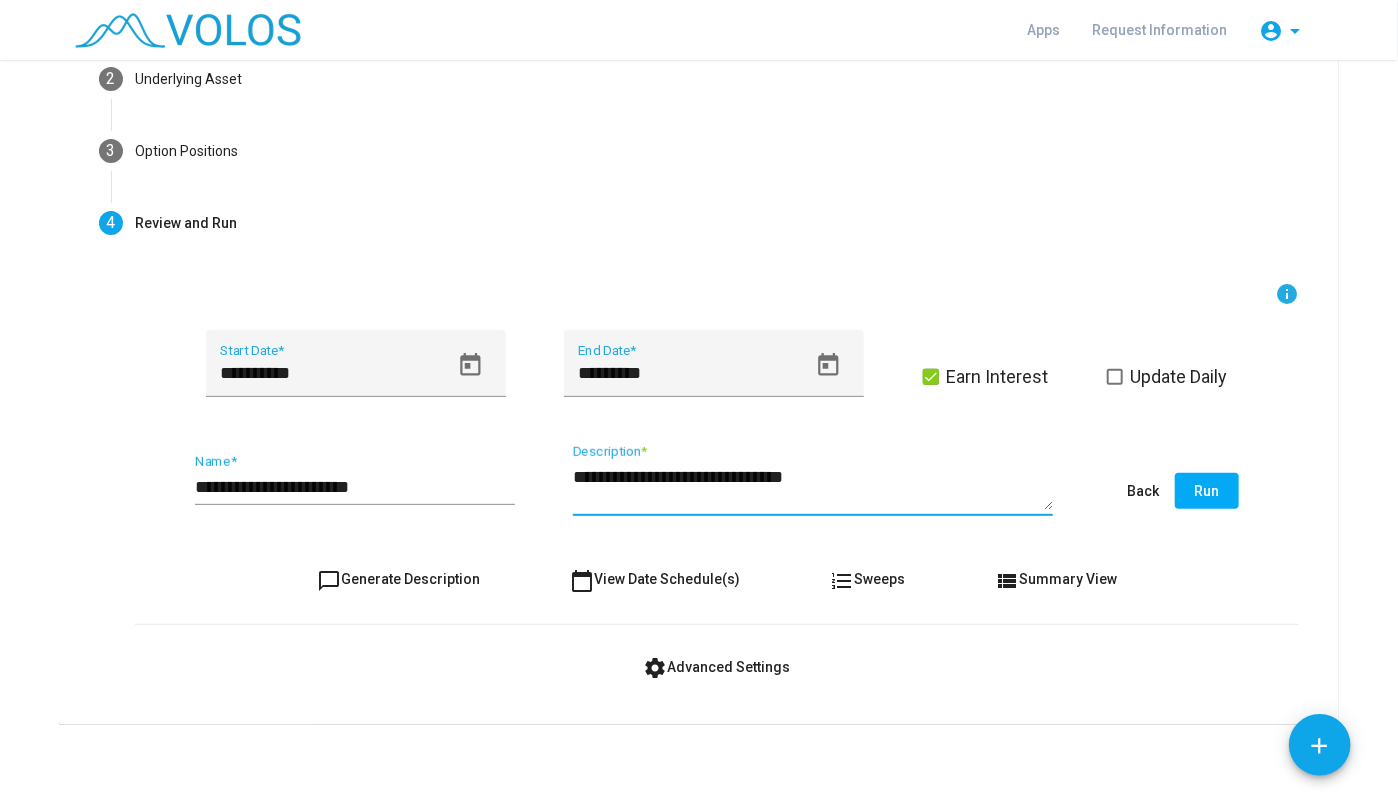 click on "**********" at bounding box center (813, 487) 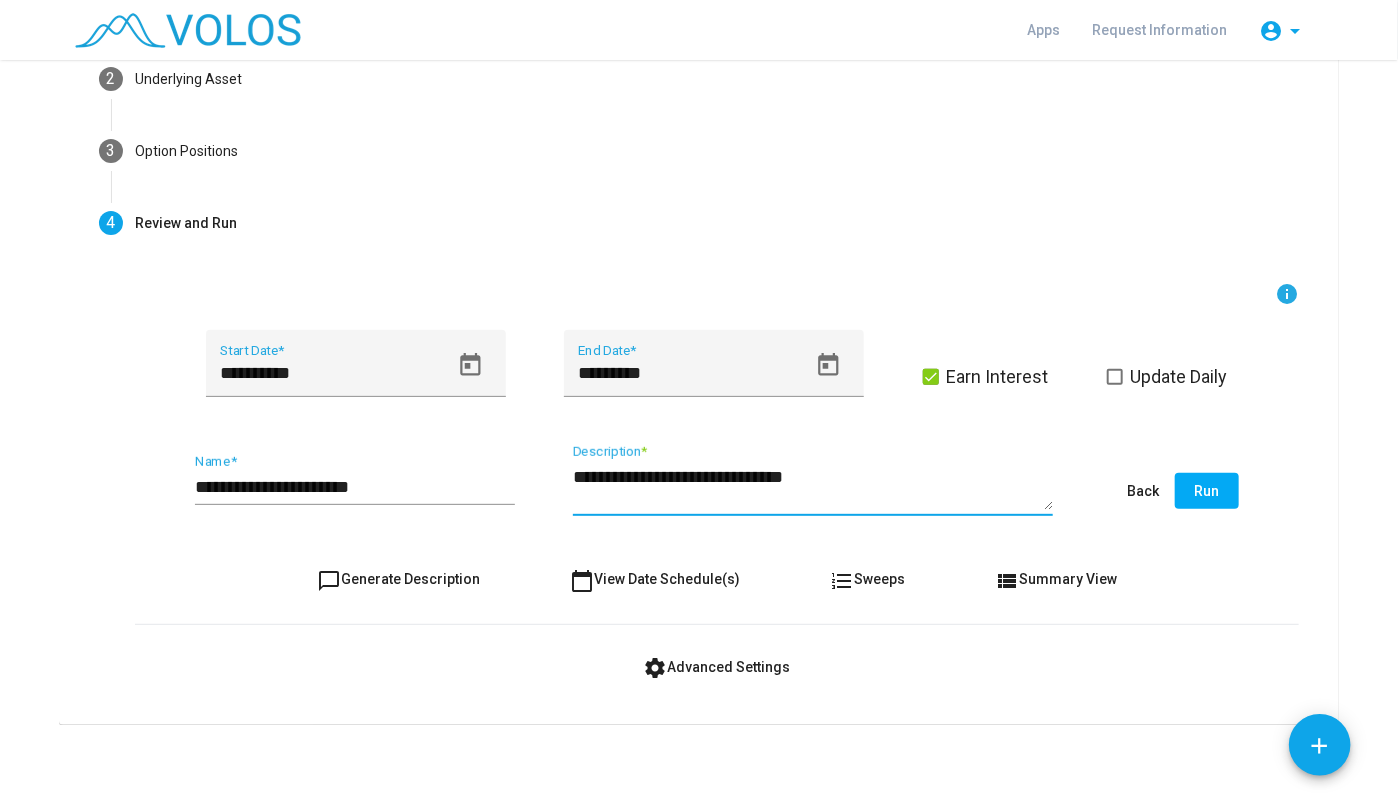type on "**********" 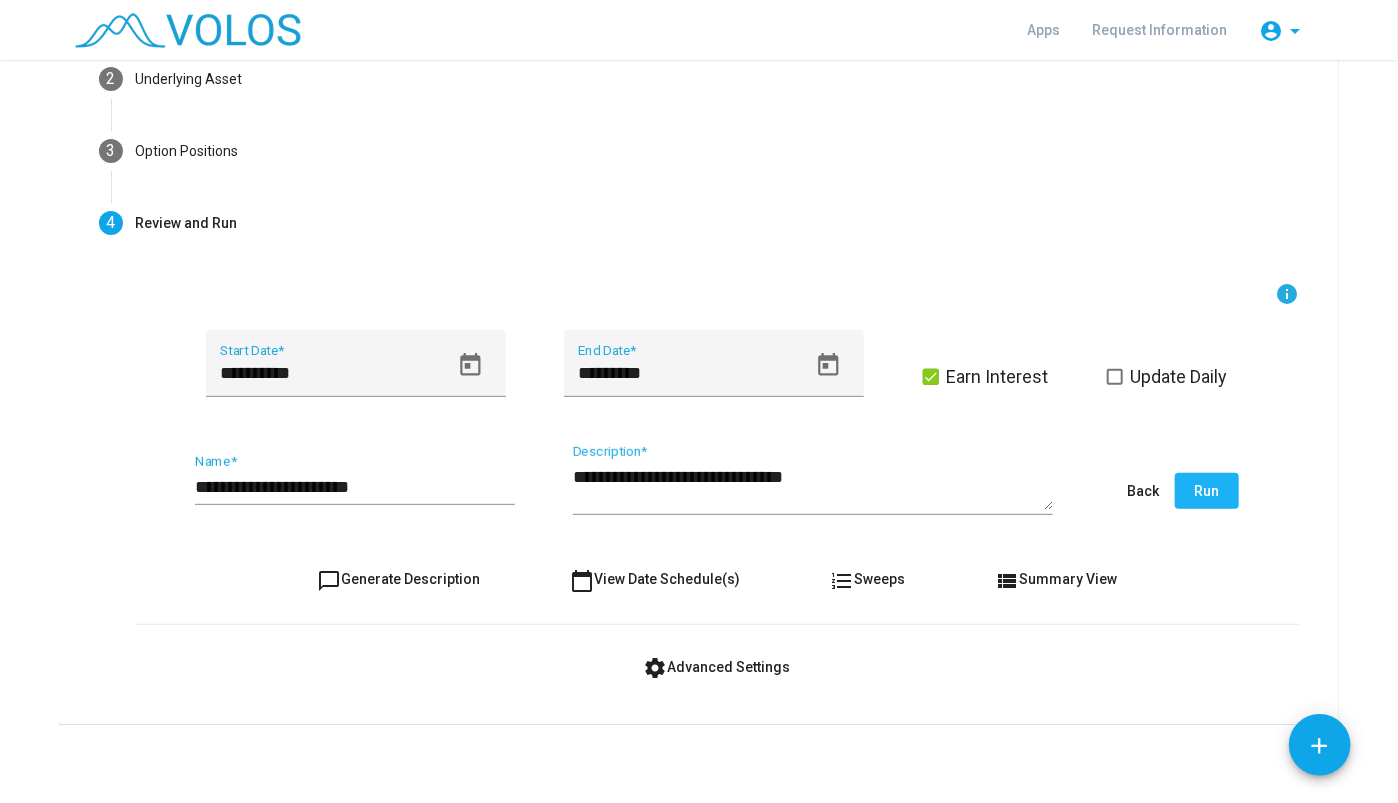 click on "Run" at bounding box center [1207, 491] 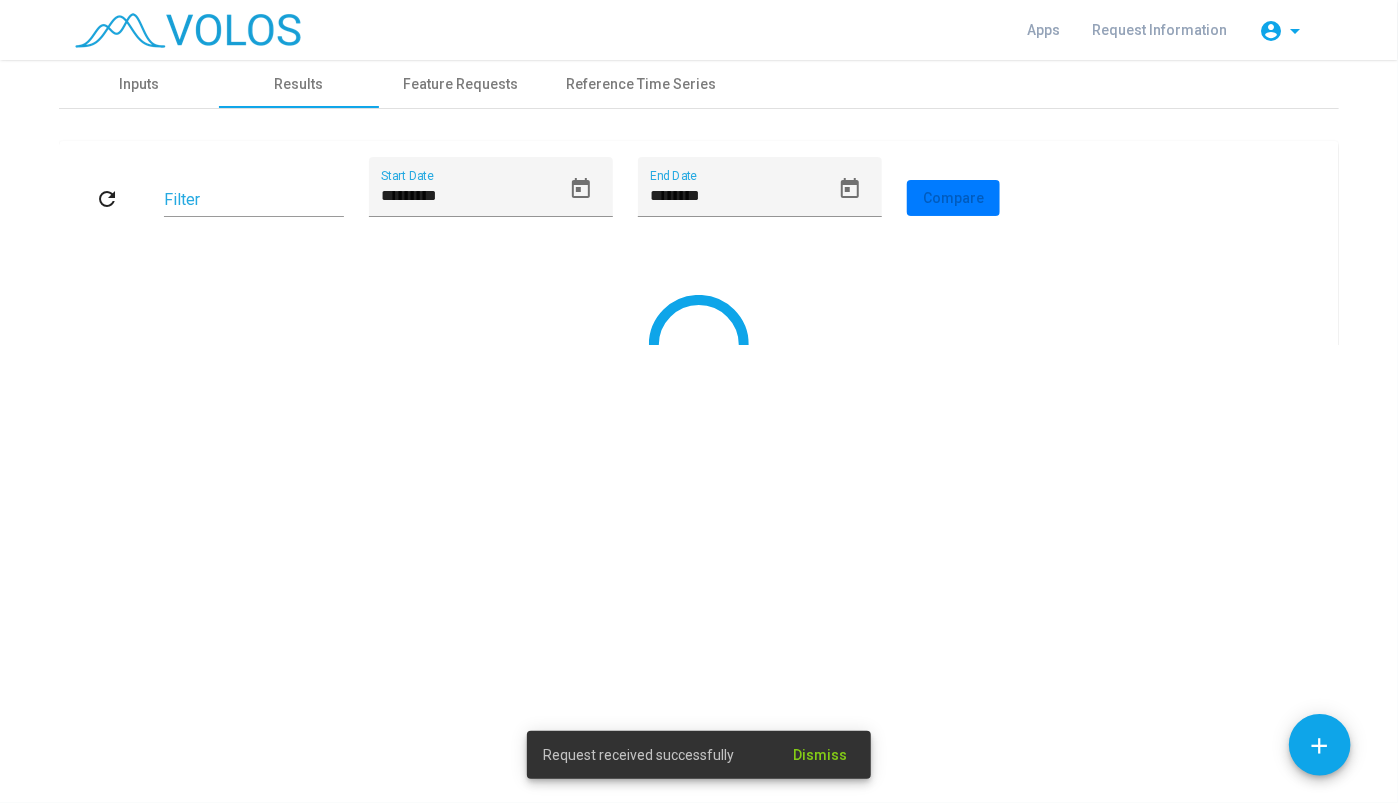 scroll, scrollTop: 0, scrollLeft: 0, axis: both 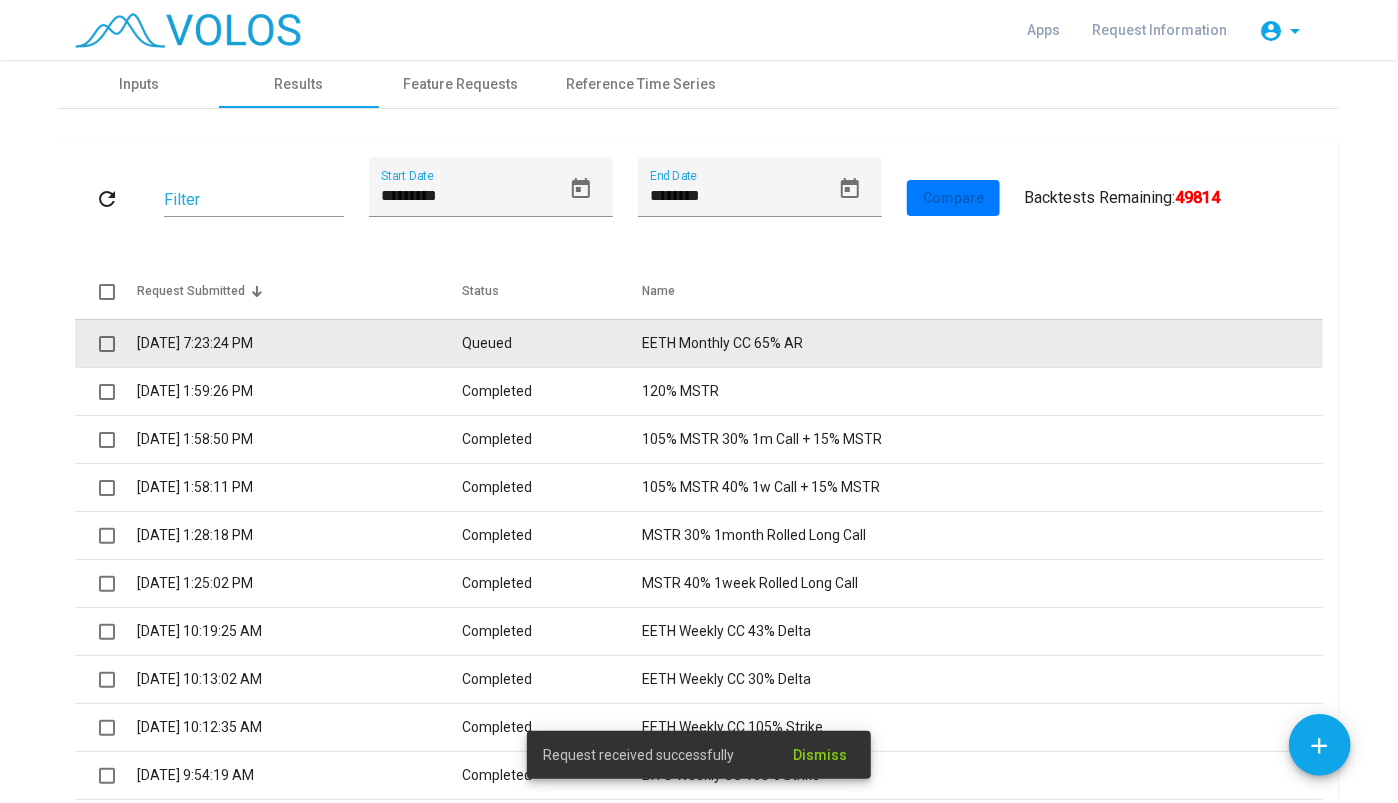 click on "EETH Monthly CC 65% AR" at bounding box center [983, 343] 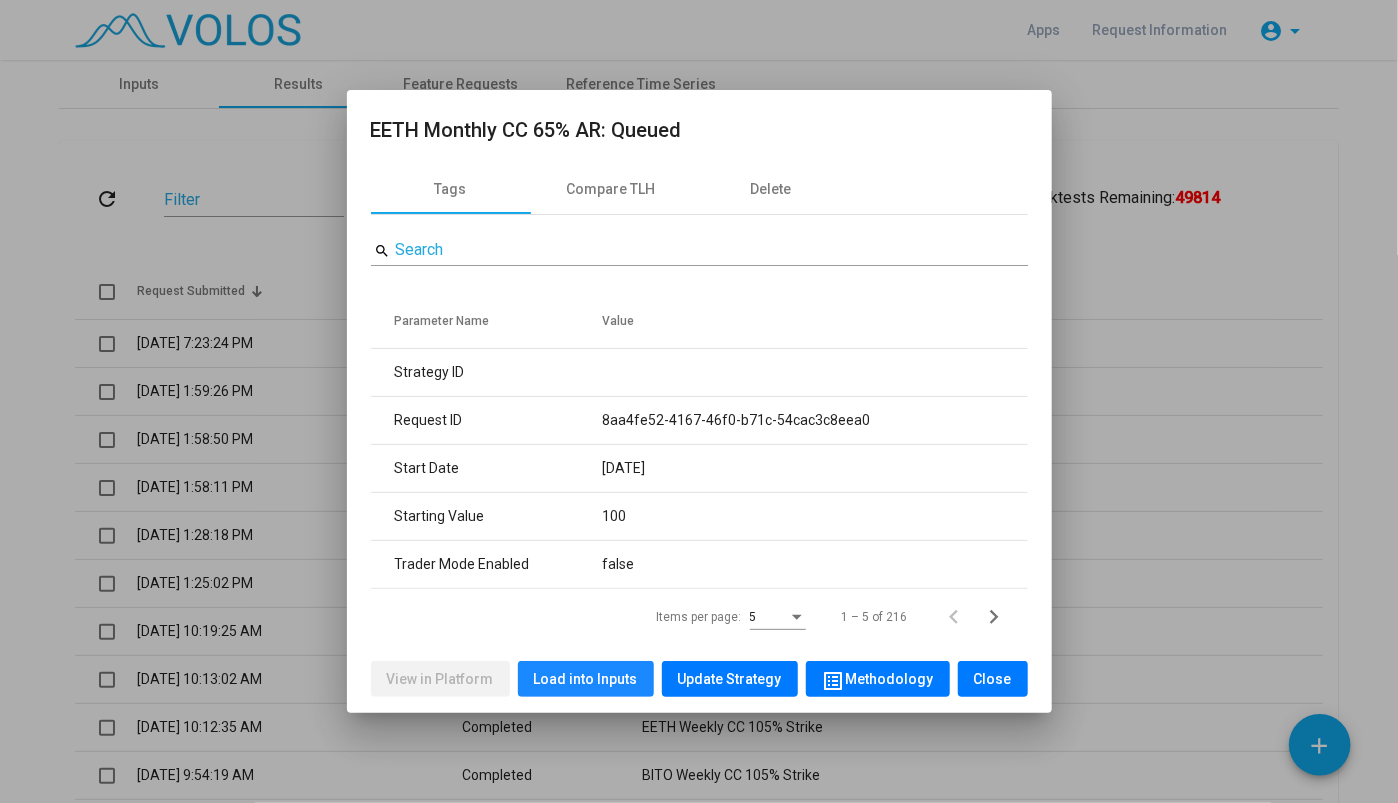 click on "Load into Inputs" at bounding box center [586, 679] 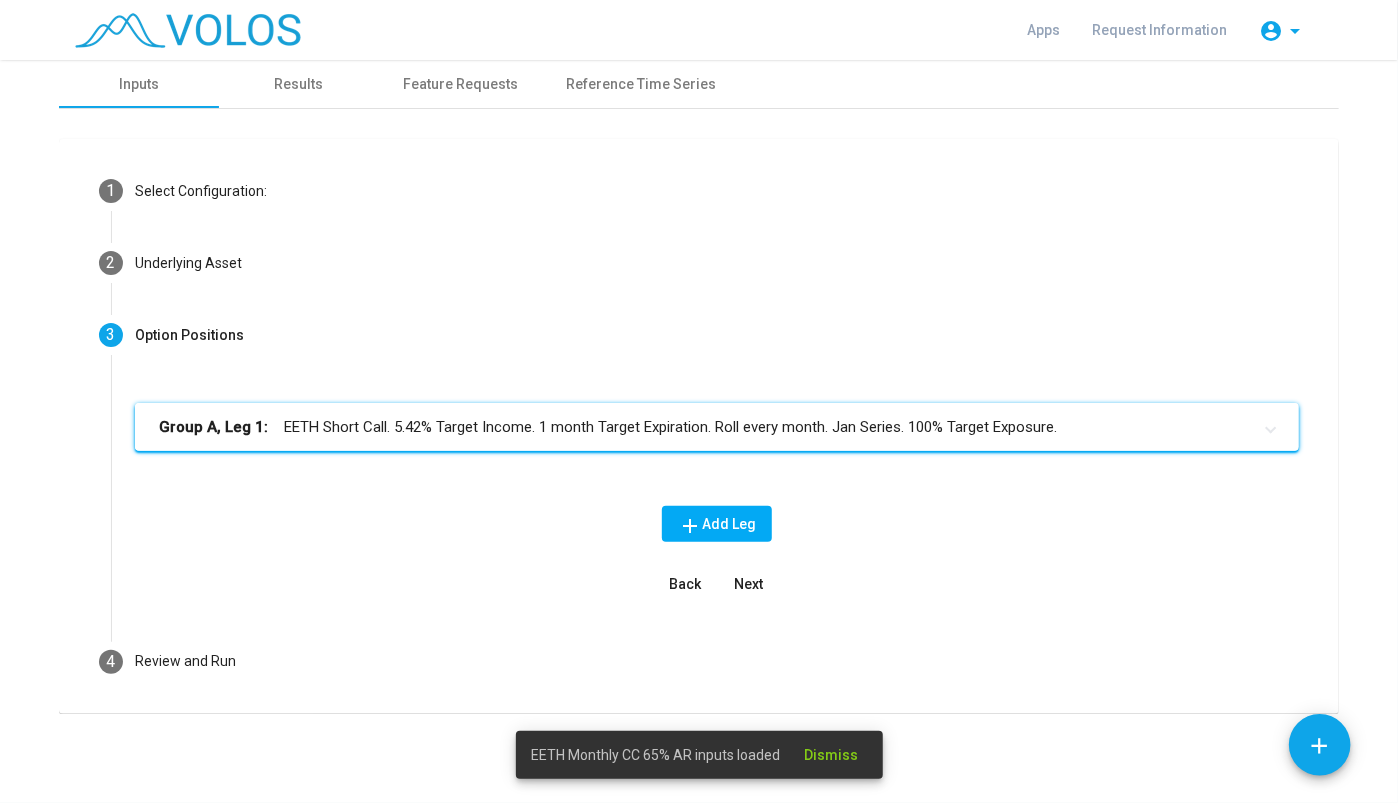 click on "Group A, Leg 1:   EETH Short Call. 5.42% Target Income. 1 month Target Expiration. Roll every month. Jan Series. 100% Target Exposure." at bounding box center (705, 427) 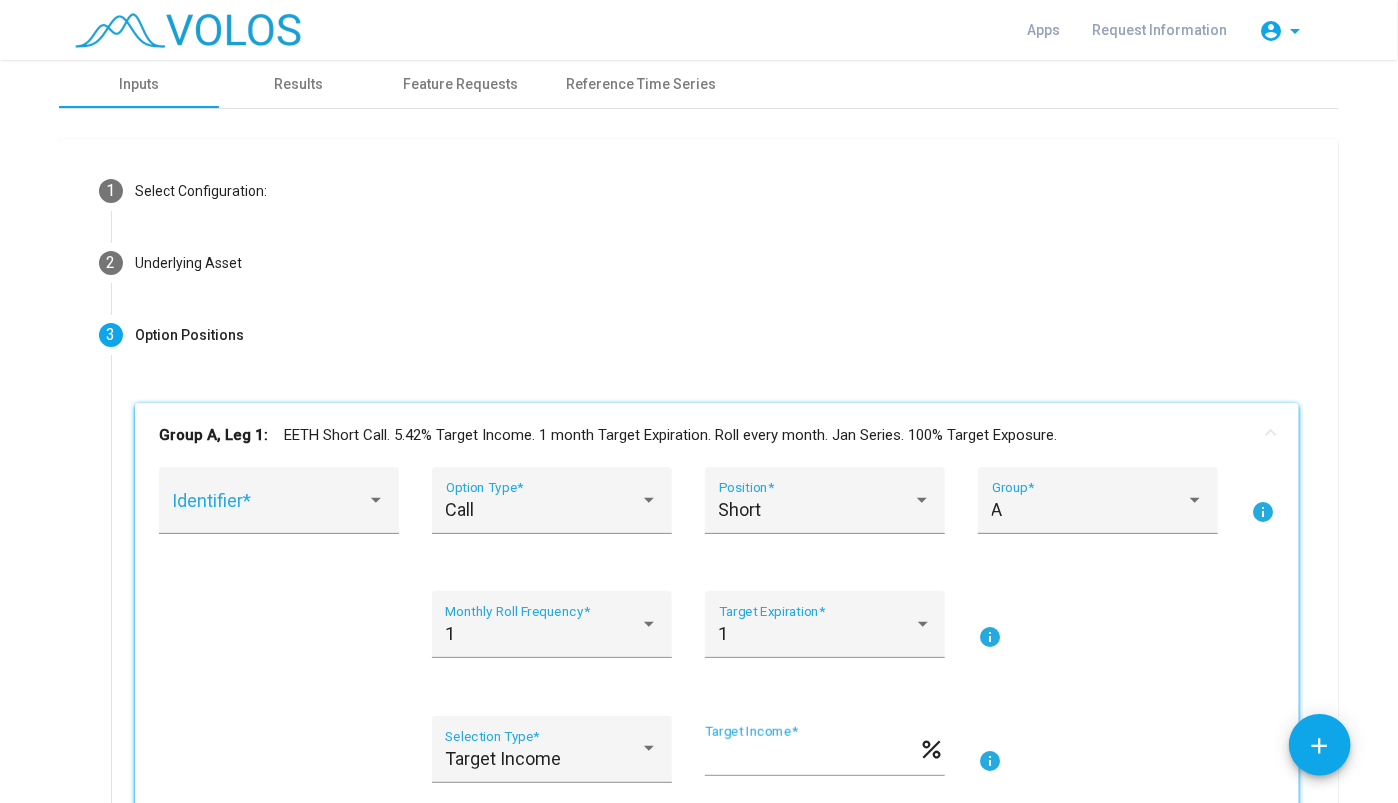 click on "**** Target Income  *" at bounding box center [811, 750] 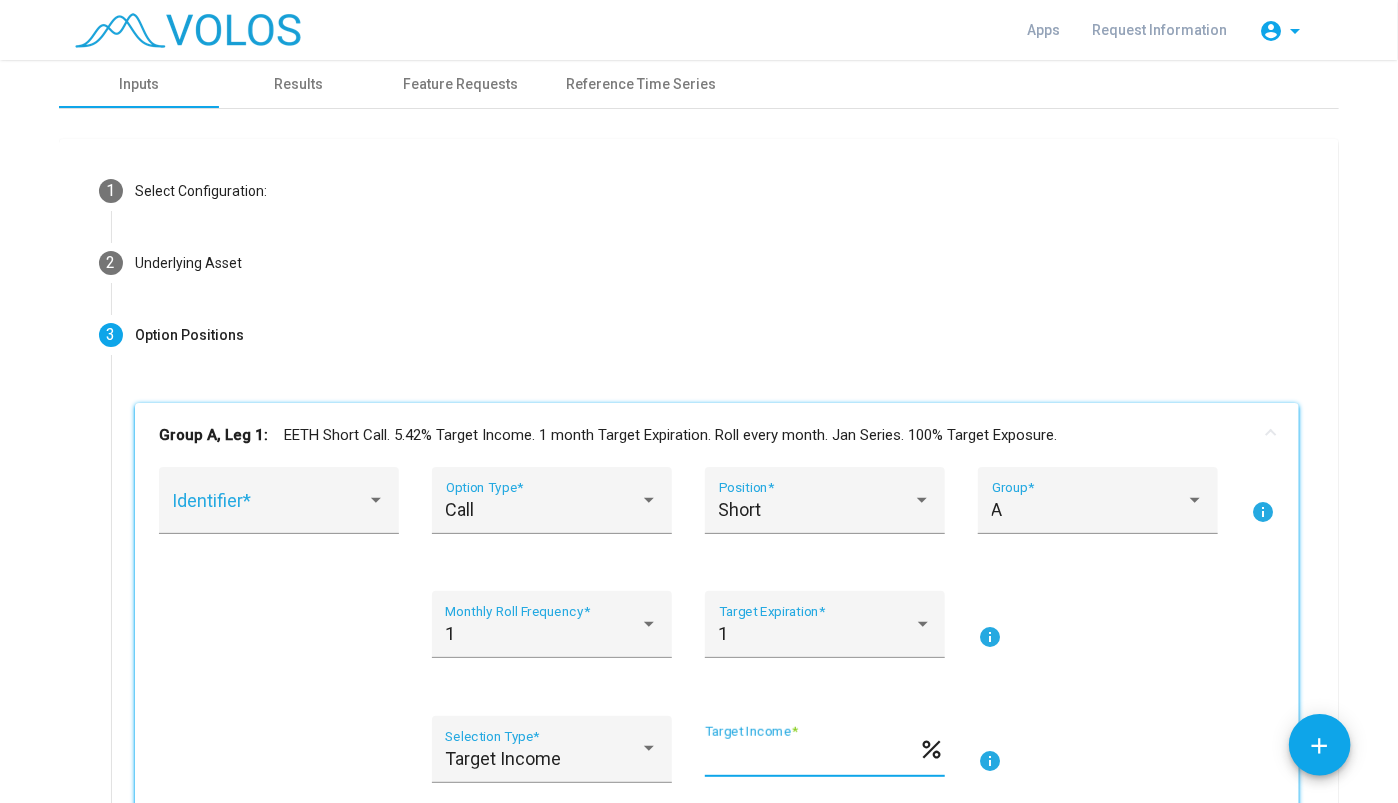 click on "****" at bounding box center [811, 757] 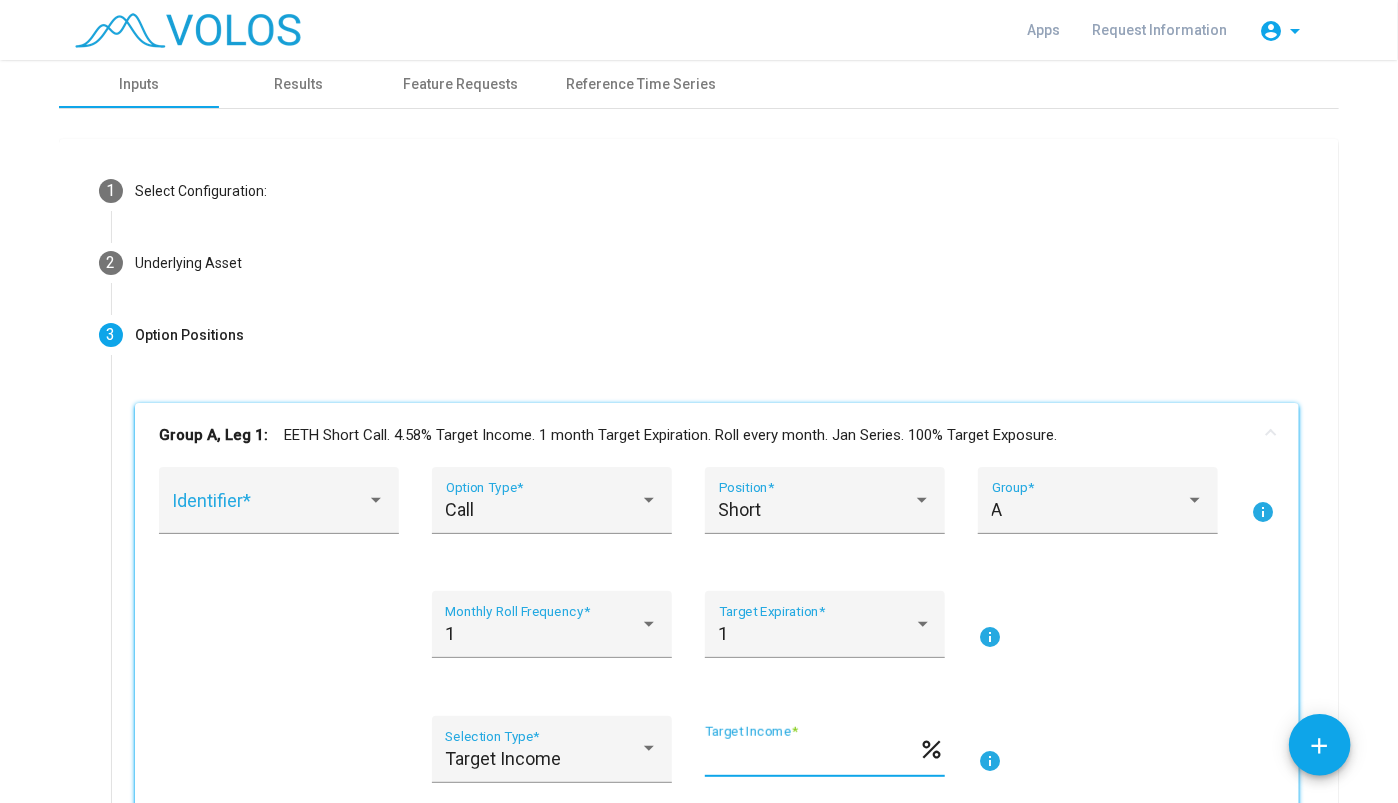 scroll, scrollTop: 0, scrollLeft: 0, axis: both 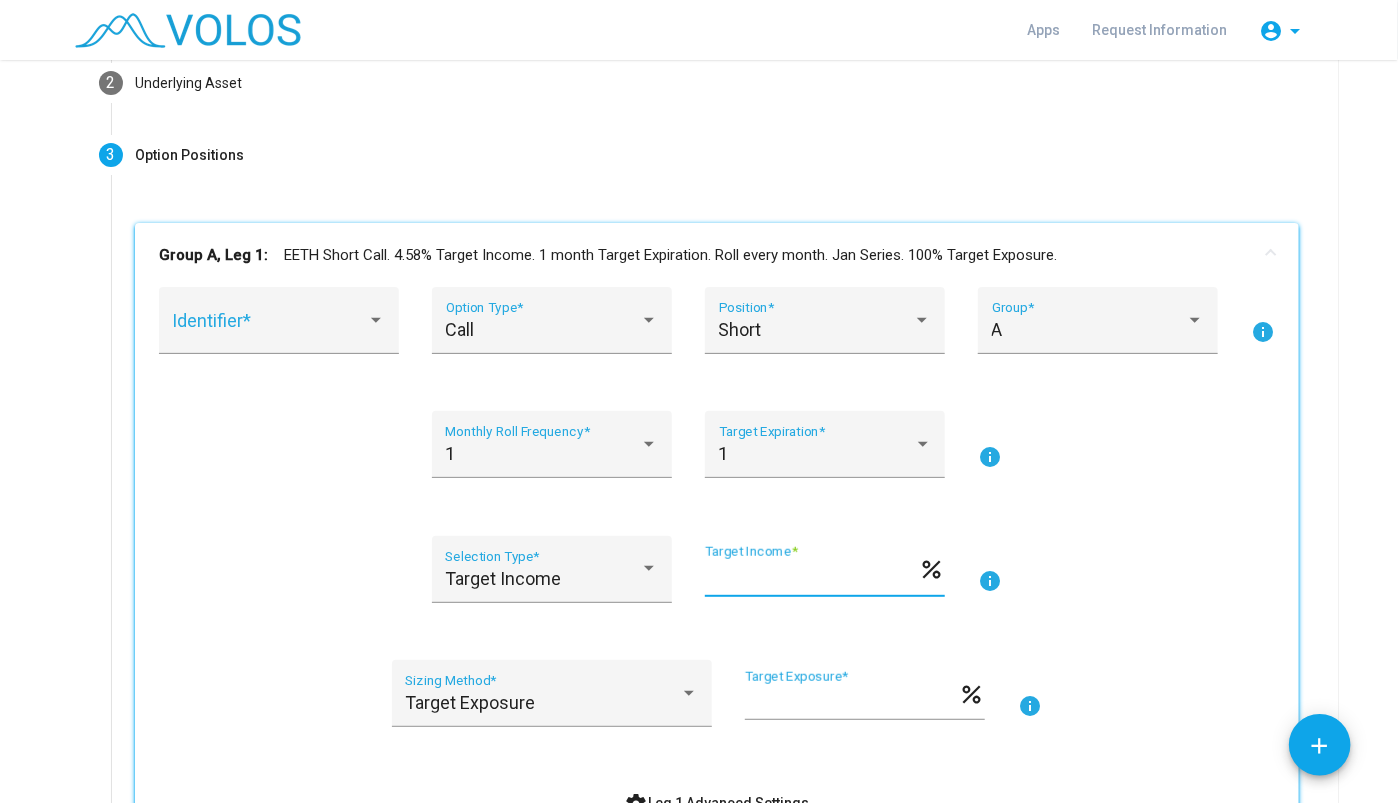 type on "****" 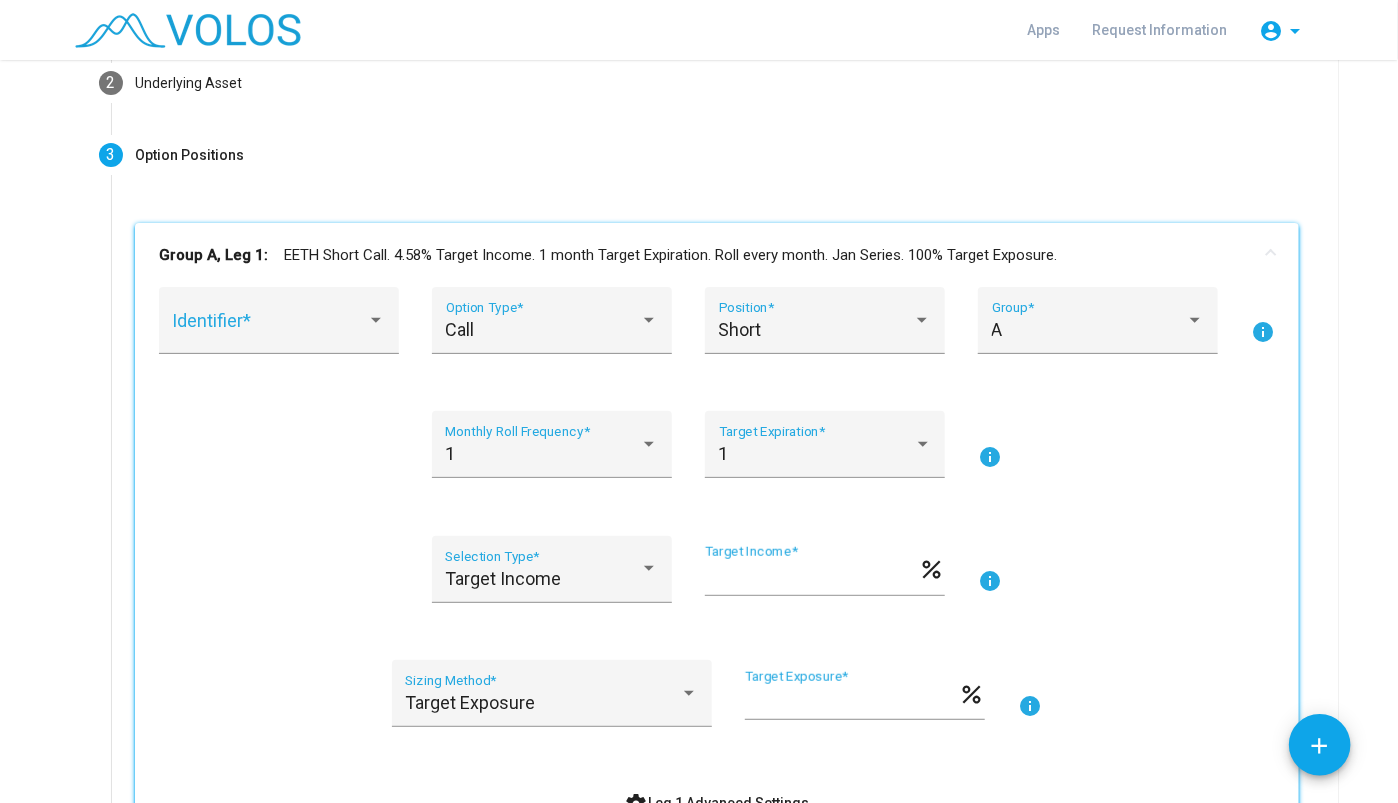 click on "Target Income Selection Type  * **** Target Income  * percent info" at bounding box center [717, 581] 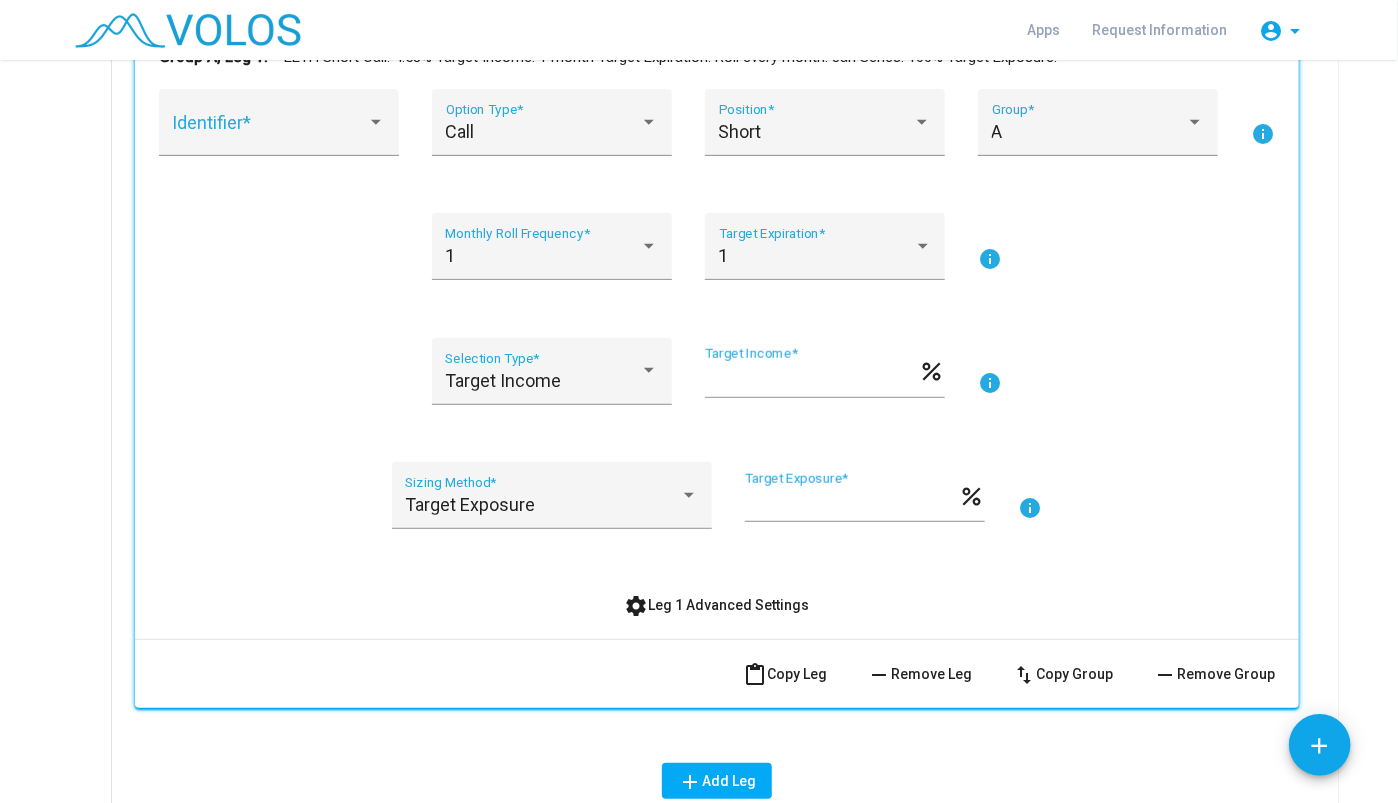 scroll, scrollTop: 483, scrollLeft: 0, axis: vertical 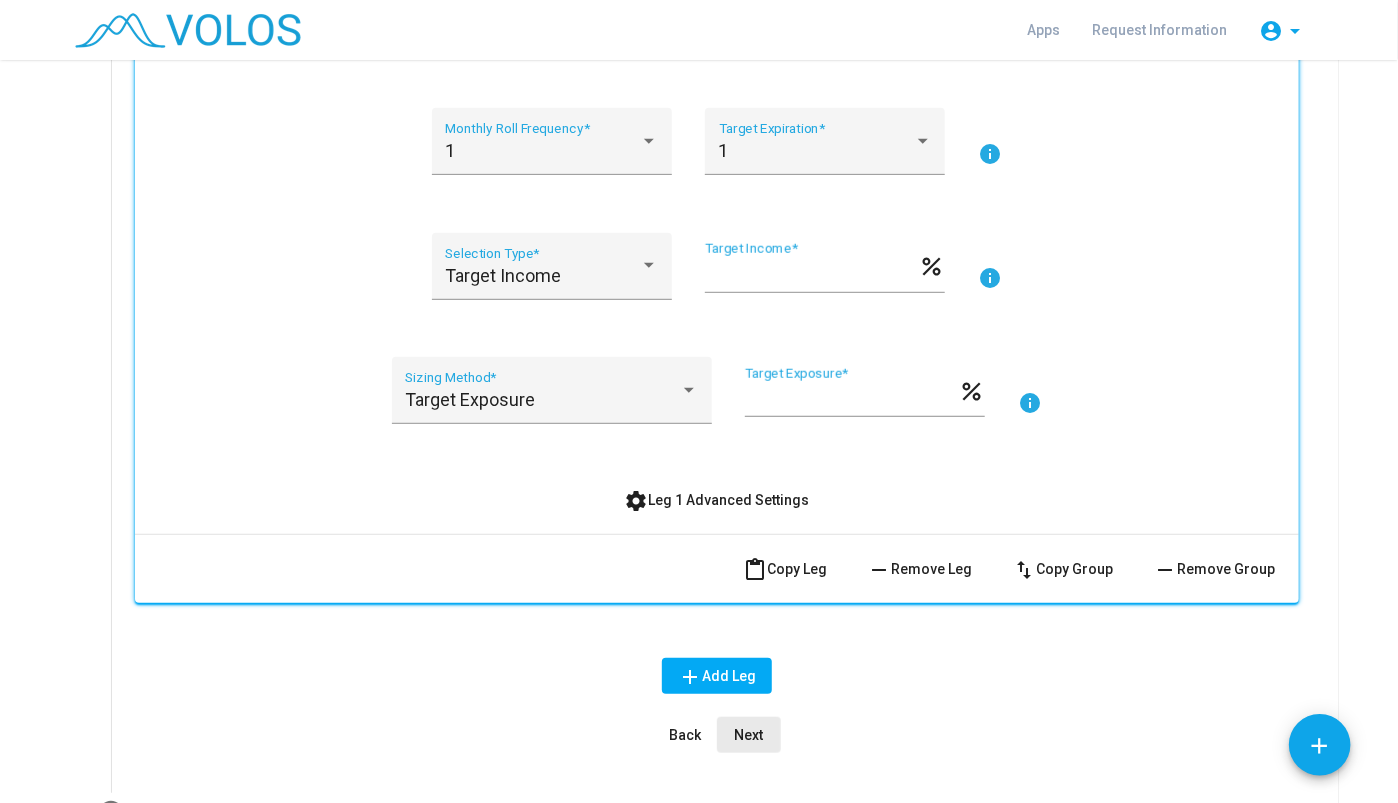 click on "Next" at bounding box center [749, 735] 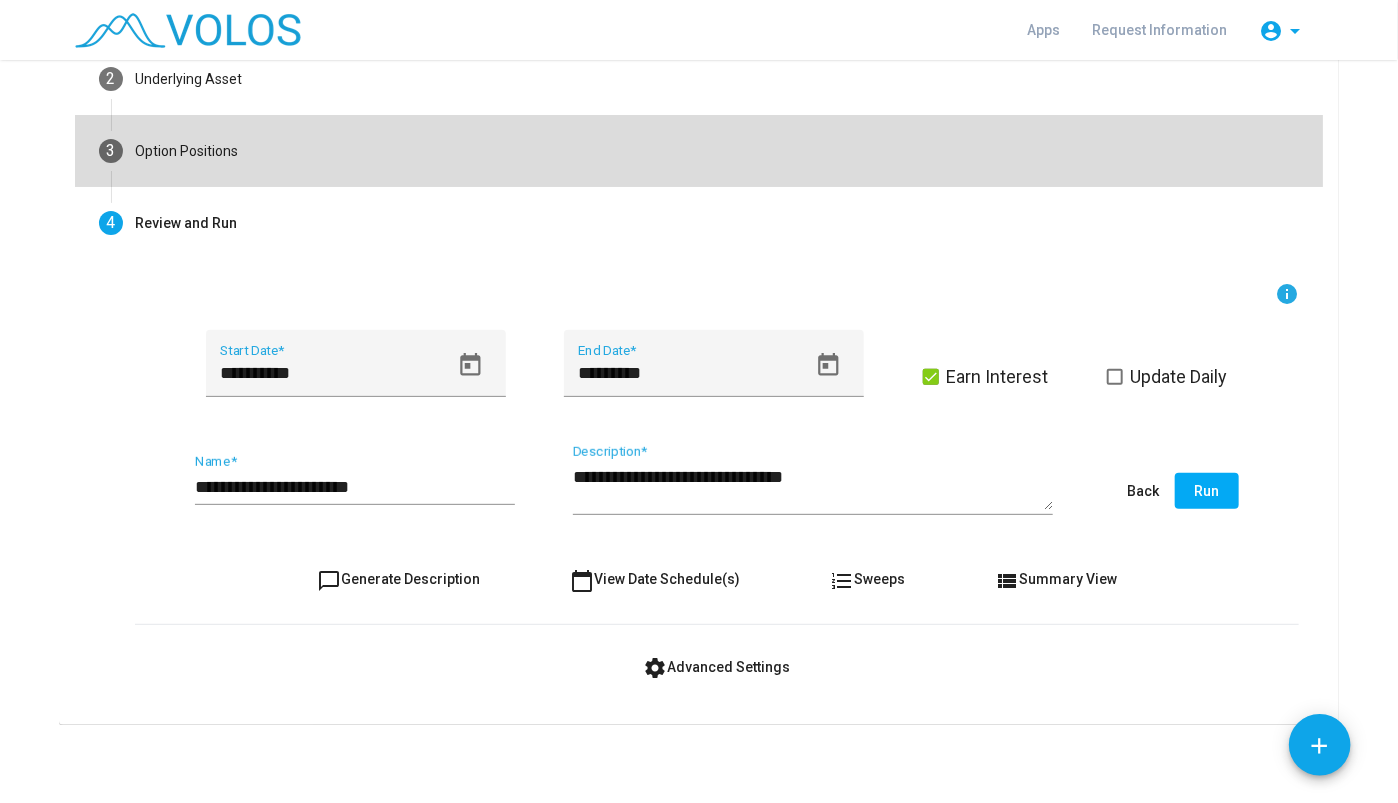 click on "3 Option Positions" at bounding box center [699, 151] 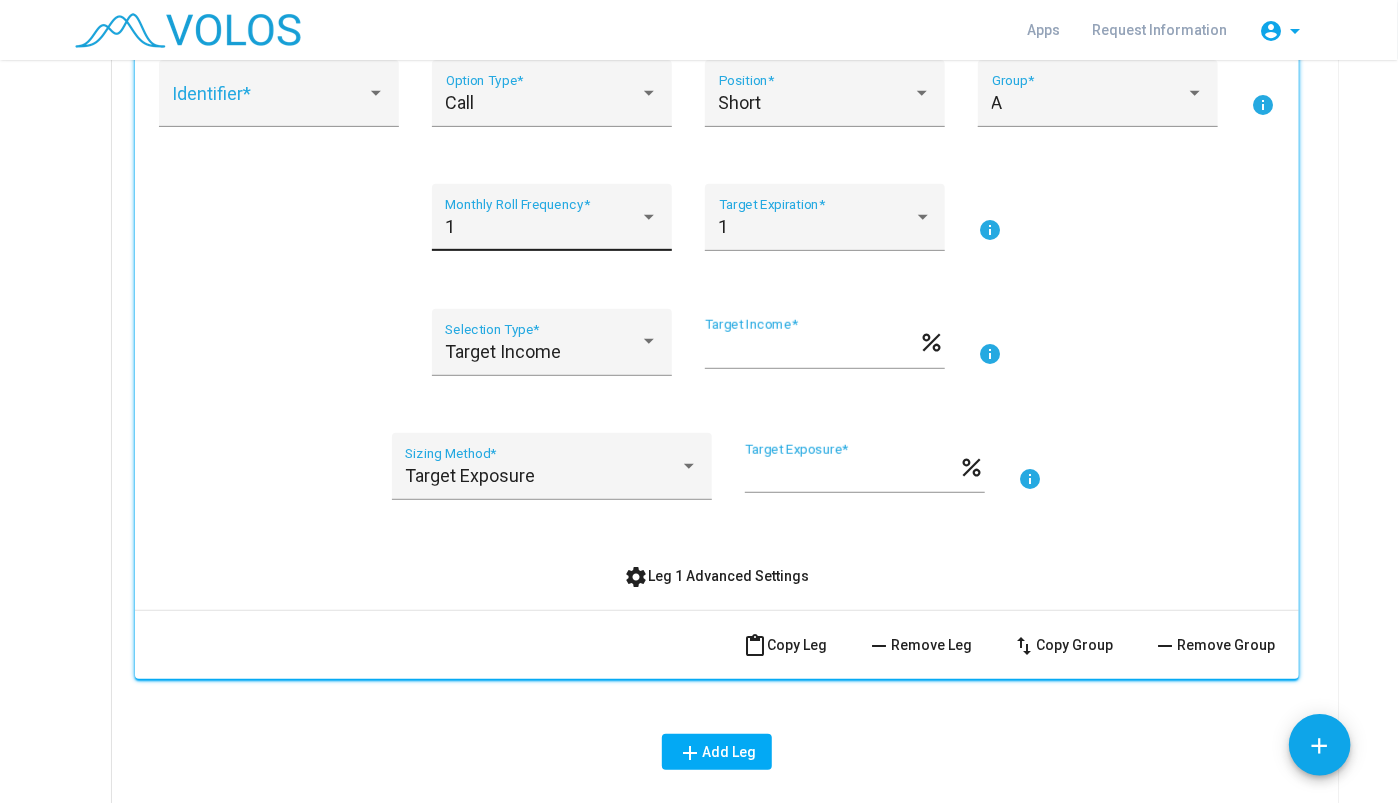 scroll, scrollTop: 408, scrollLeft: 0, axis: vertical 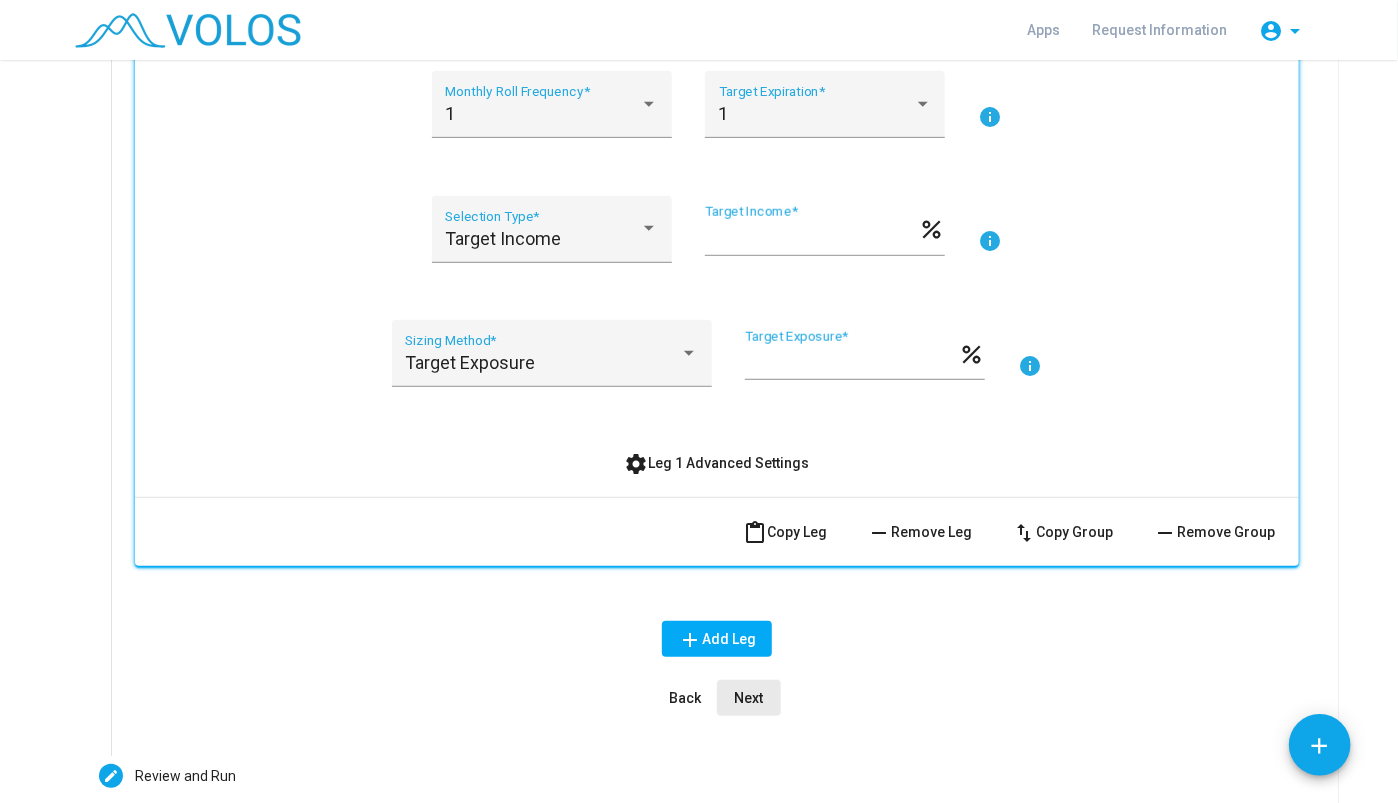 click on "Next" at bounding box center (749, 698) 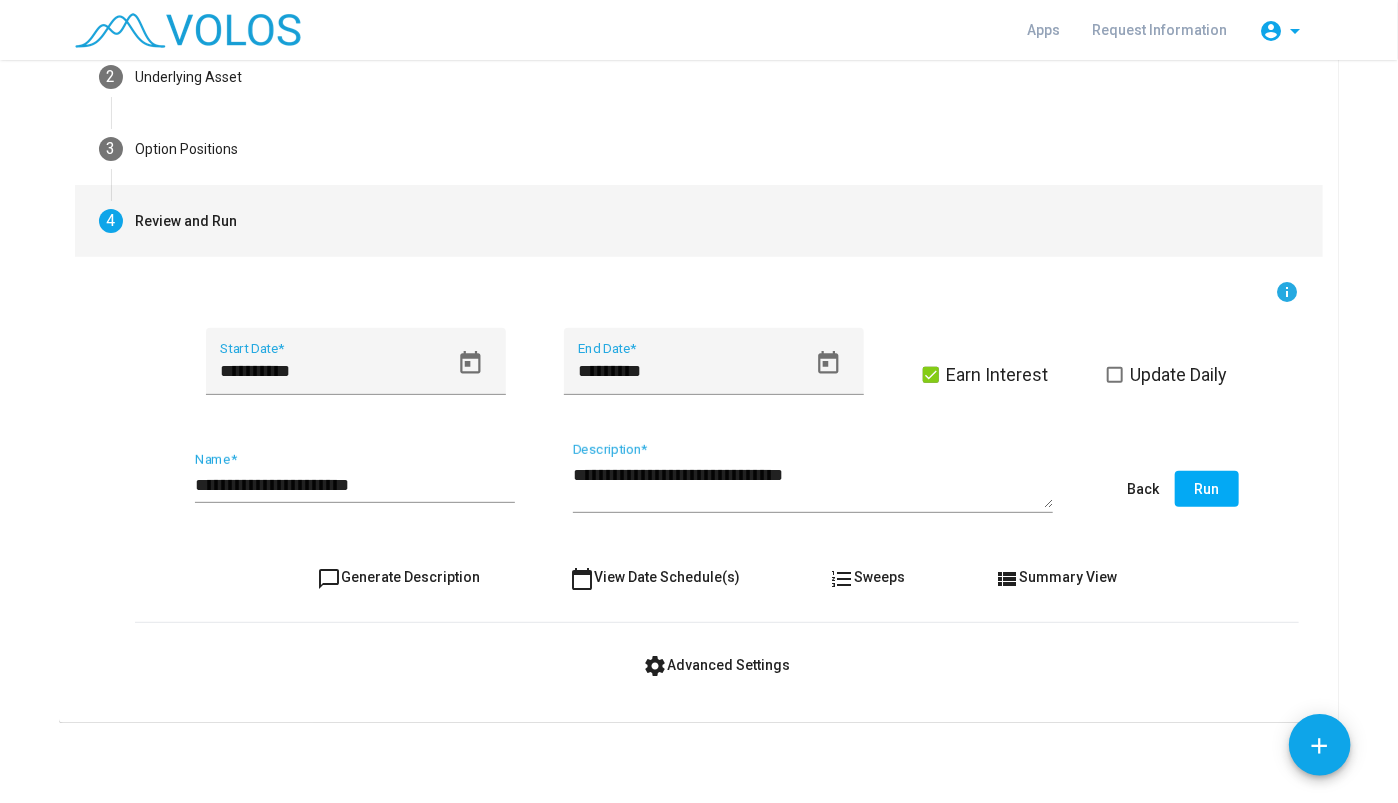 scroll, scrollTop: 184, scrollLeft: 0, axis: vertical 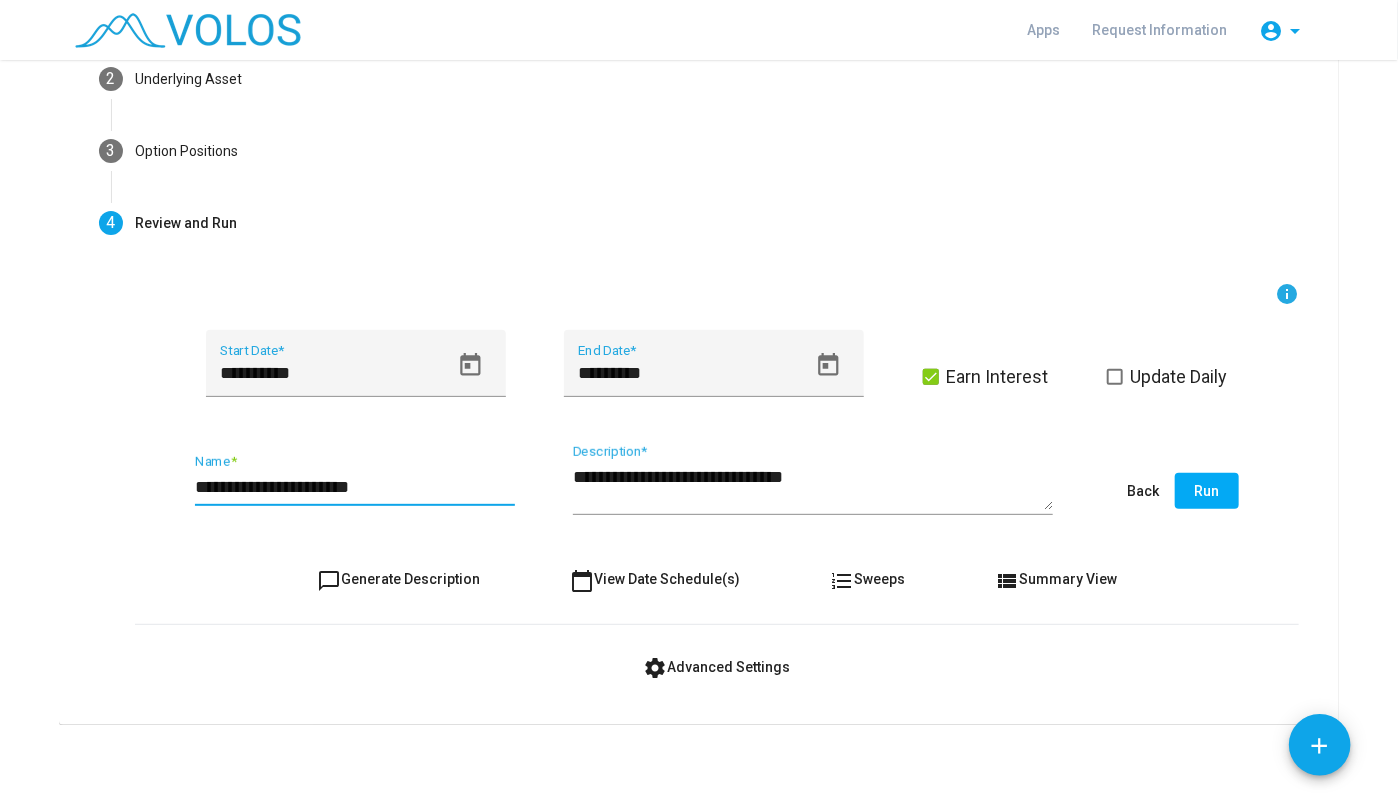 click on "**********" at bounding box center [355, 487] 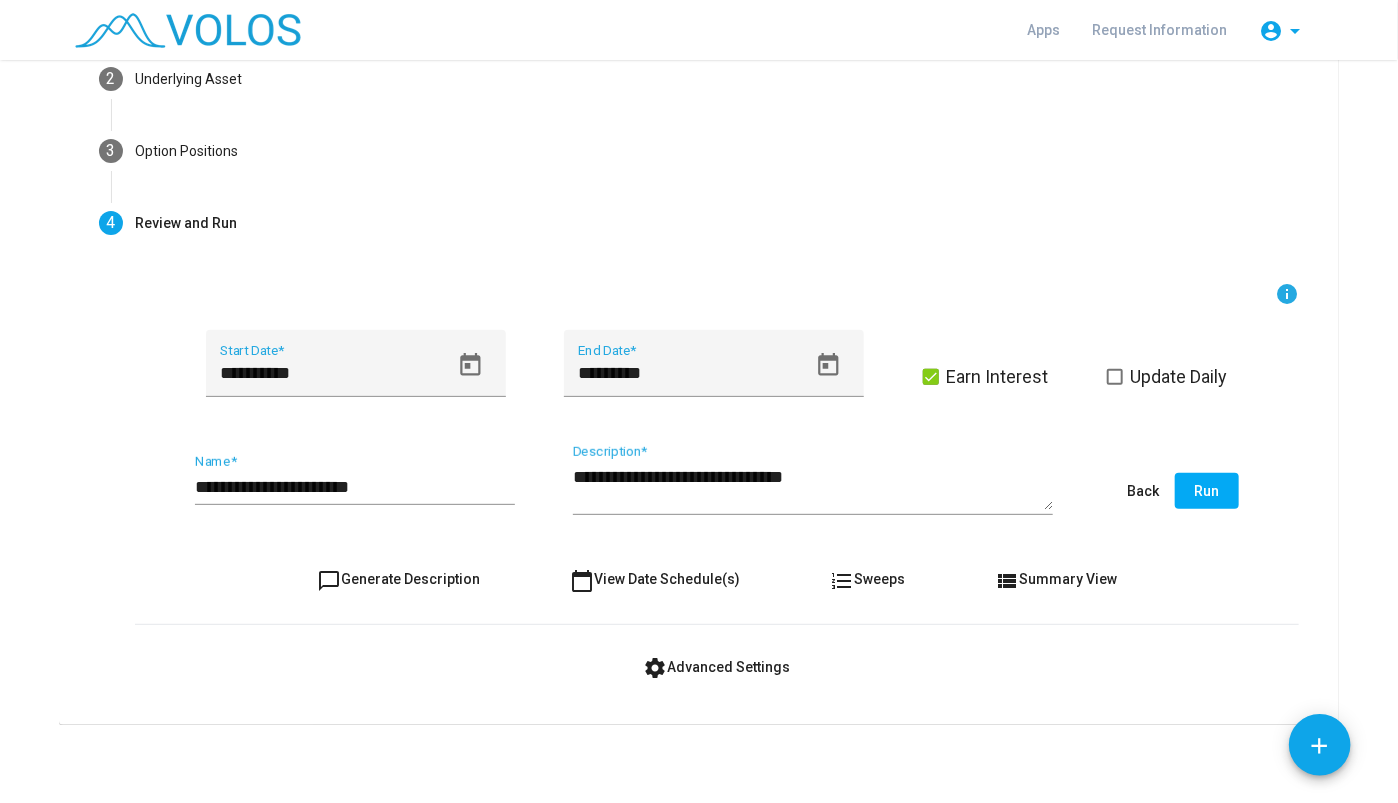 click on "chat_bubble_outline  Generate Description calendar_today  View Date Schedule(s)  format_list_numbered  Sweeps  view_list  Summary View" at bounding box center (717, 579) 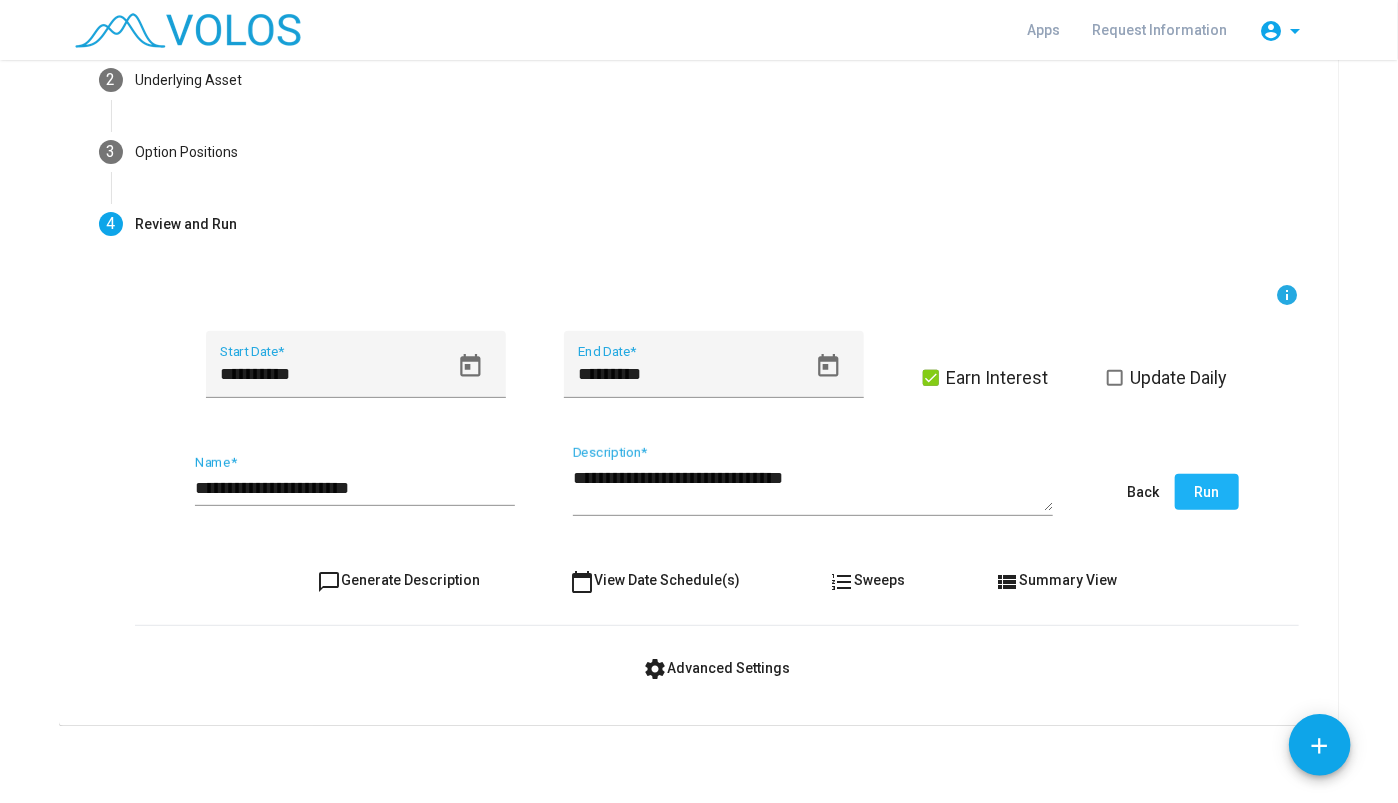 click on "Run" at bounding box center (1207, 492) 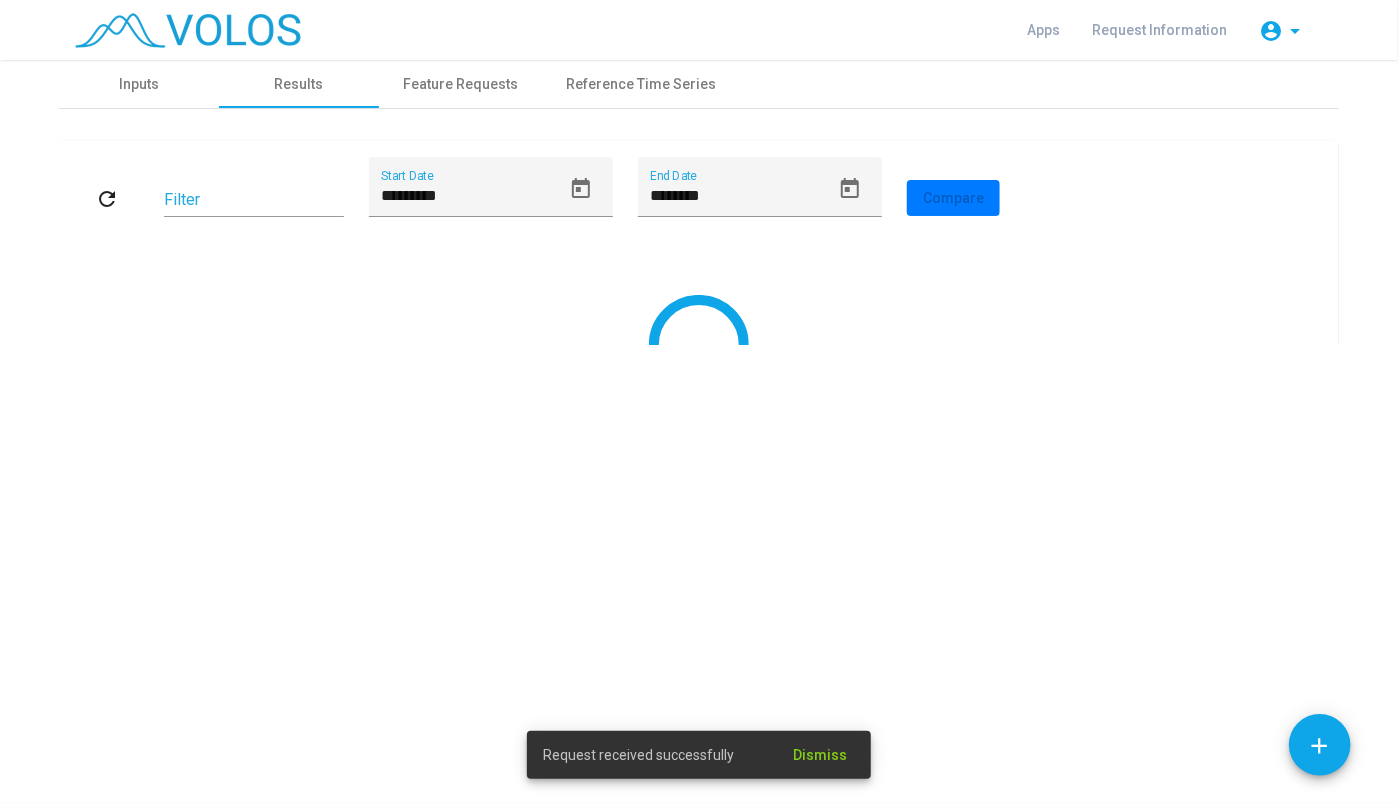 scroll, scrollTop: 0, scrollLeft: 0, axis: both 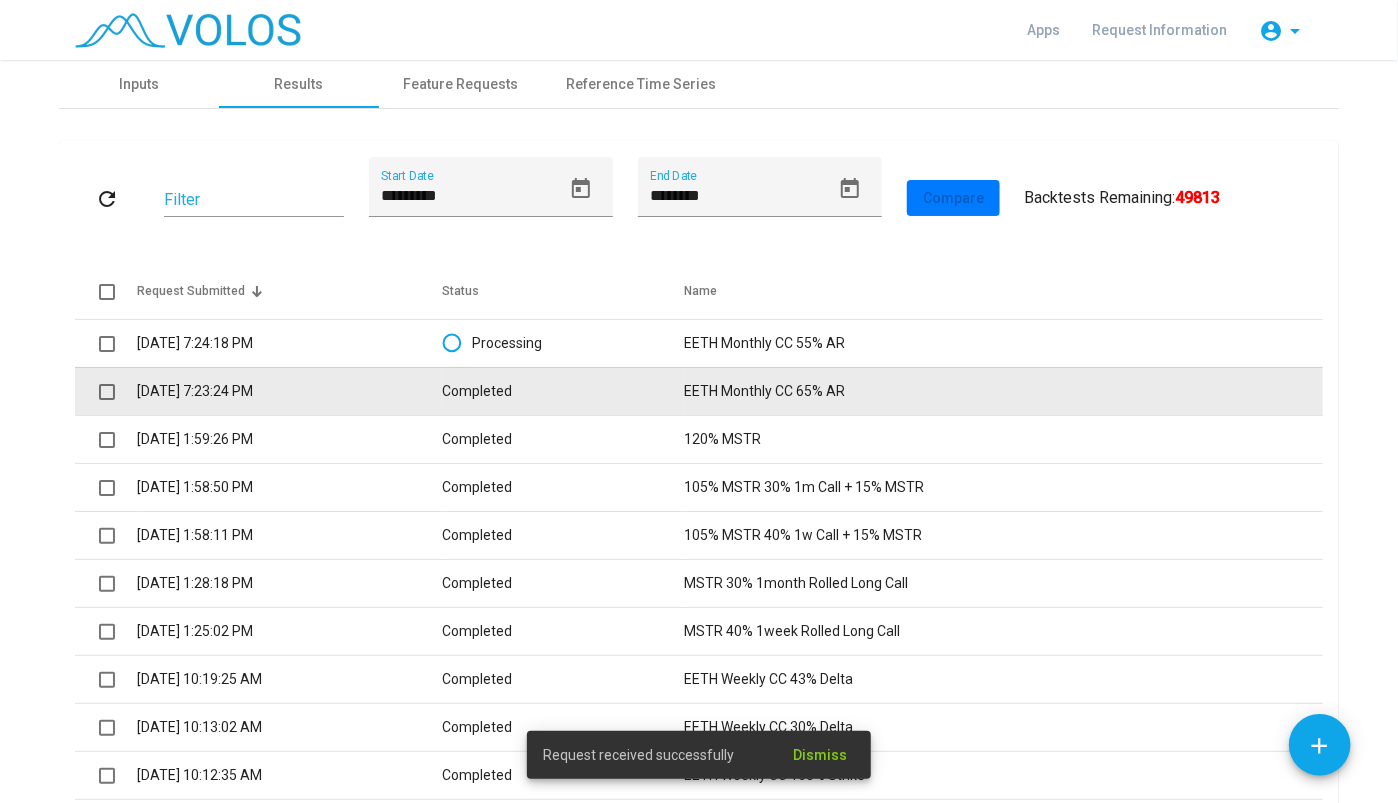 click on "Completed" at bounding box center [563, 391] 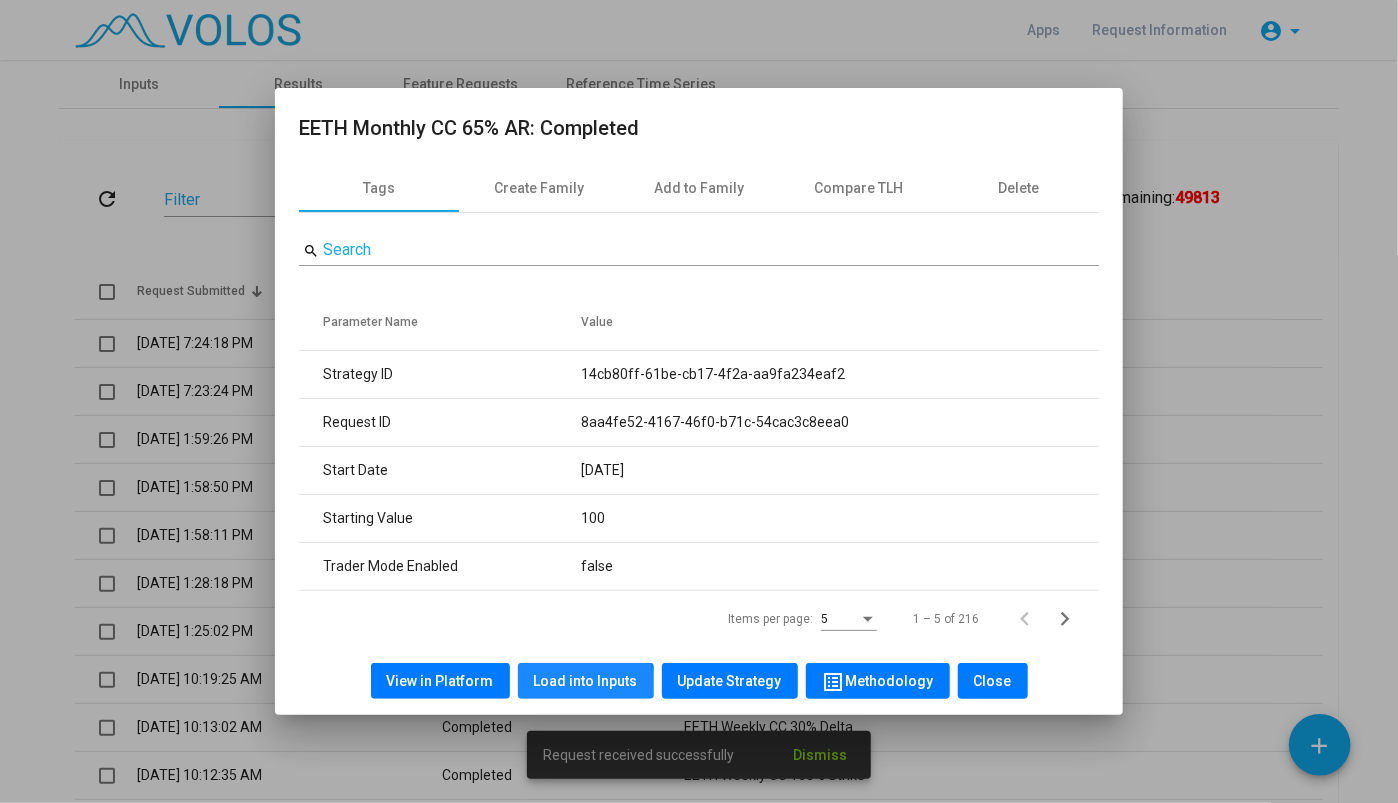 click on "Load into Inputs" at bounding box center [586, 681] 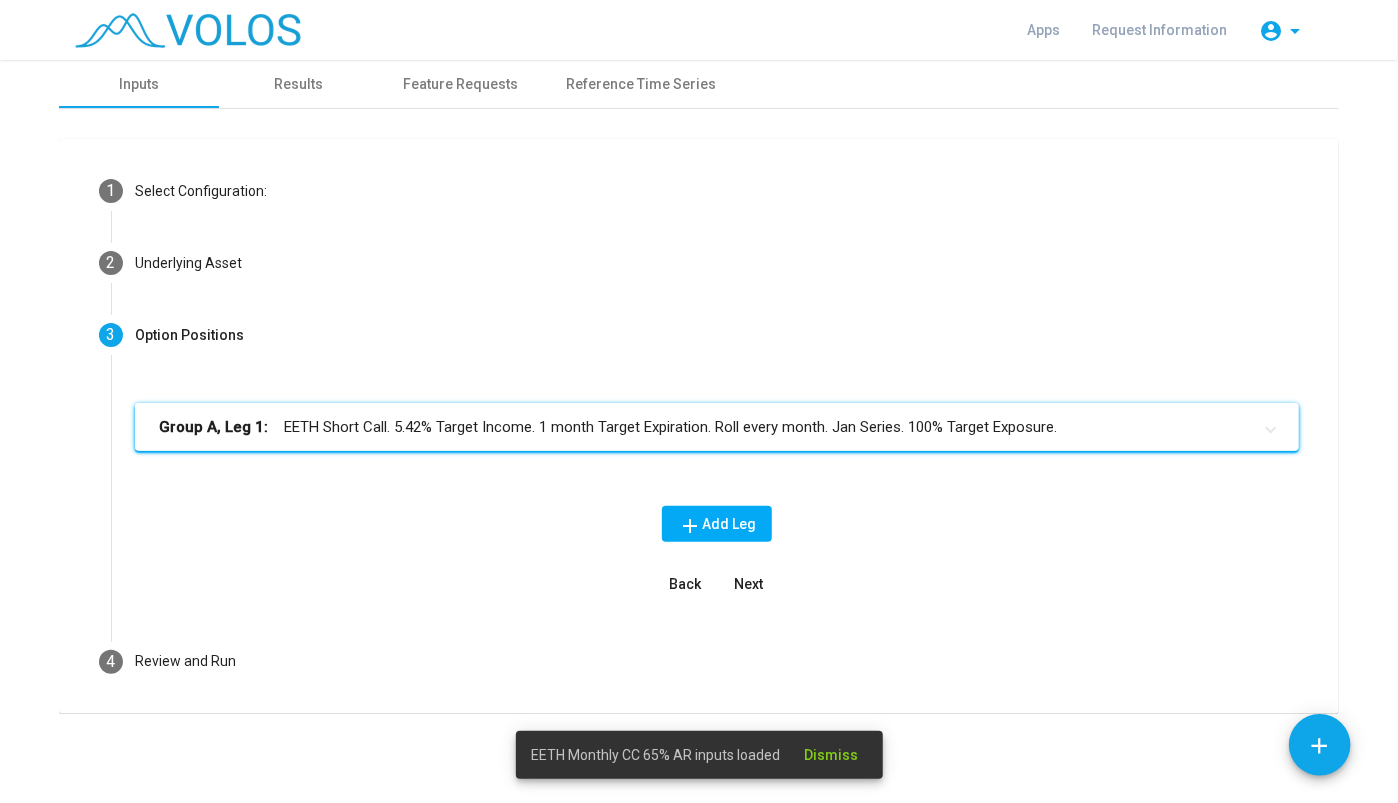 click on "Group A, Leg 1:   EETH Short Call. 5.42% Target Income. 1 month Target Expiration. Roll every month. Jan Series. 100% Target Exposure." at bounding box center (705, 427) 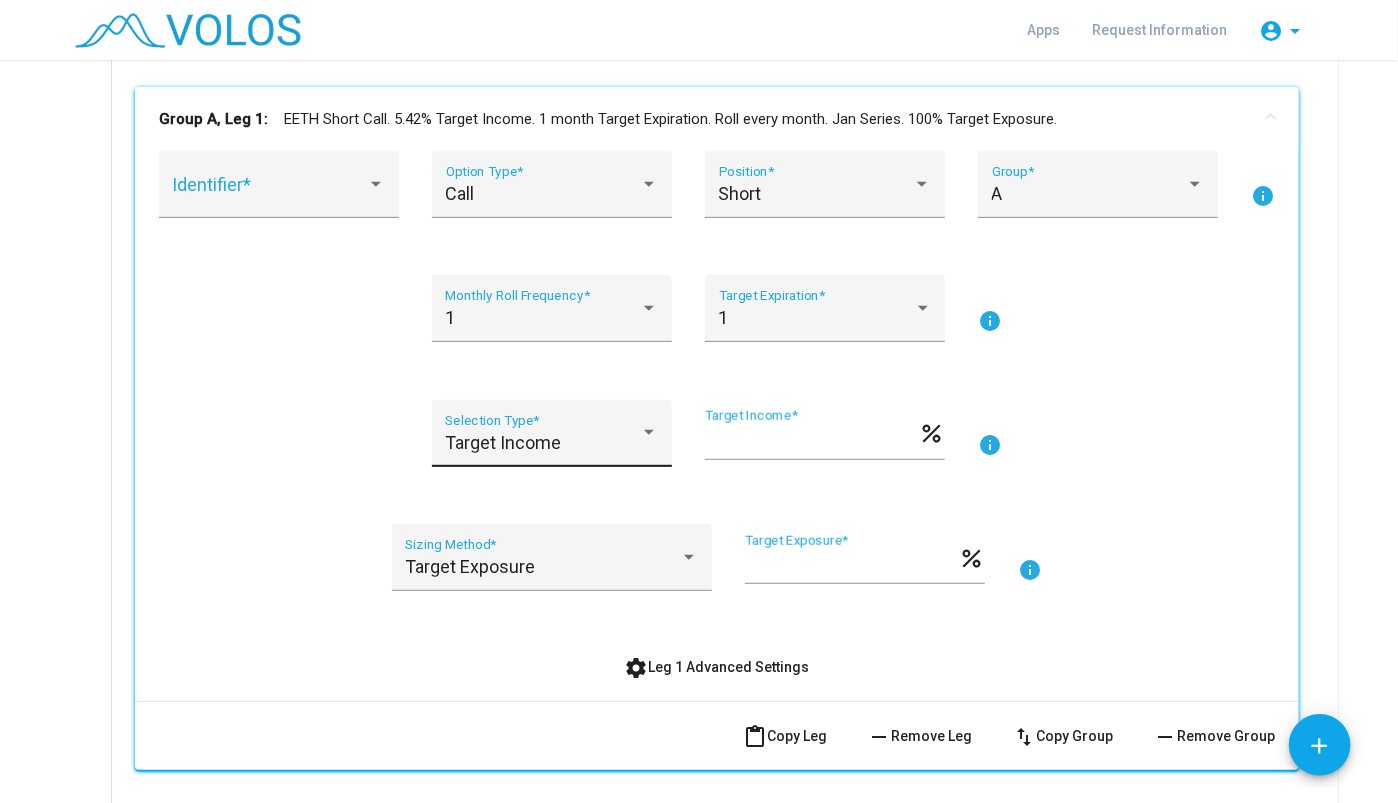 scroll, scrollTop: 316, scrollLeft: 0, axis: vertical 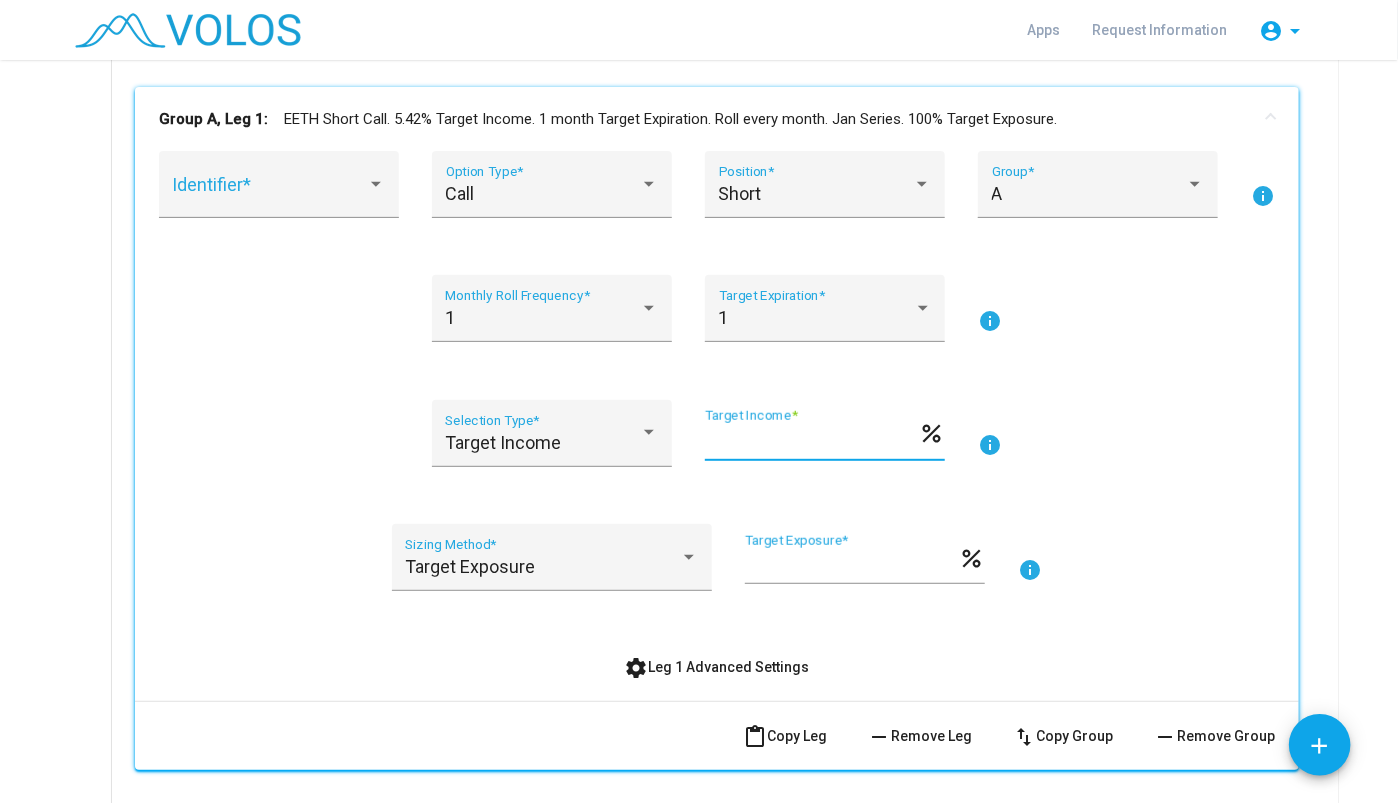 drag, startPoint x: 756, startPoint y: 438, endPoint x: 670, endPoint y: 431, distance: 86.28442 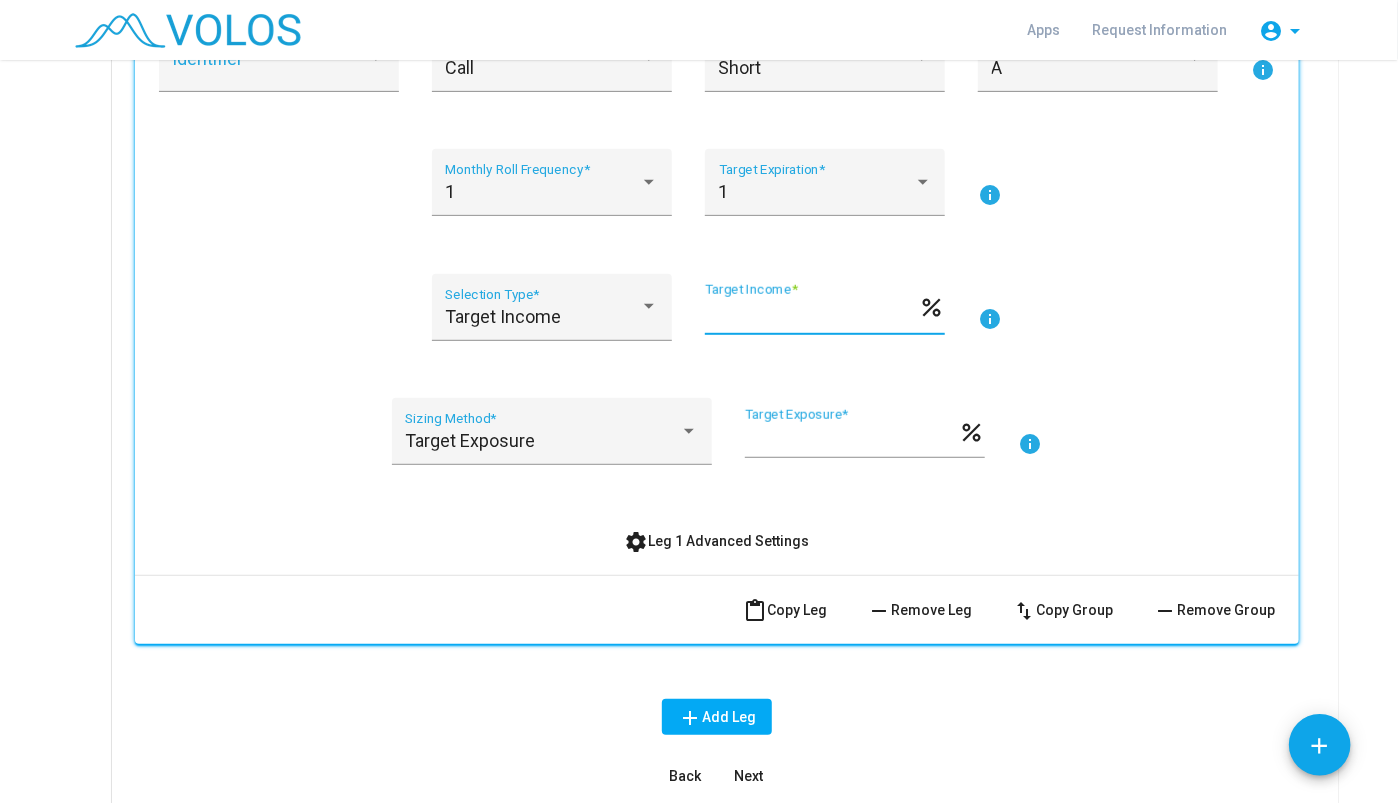 scroll, scrollTop: 442, scrollLeft: 0, axis: vertical 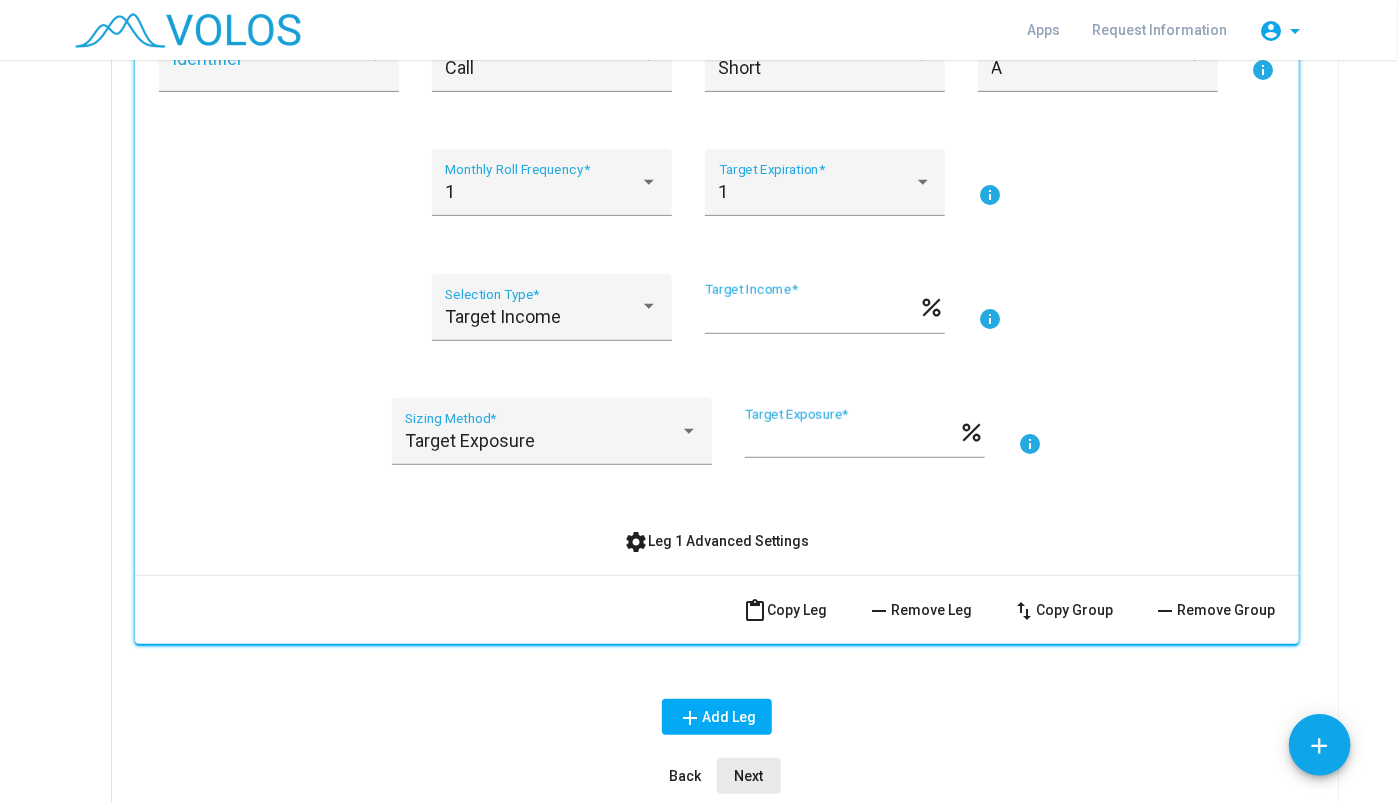 click on "Next" at bounding box center (749, 776) 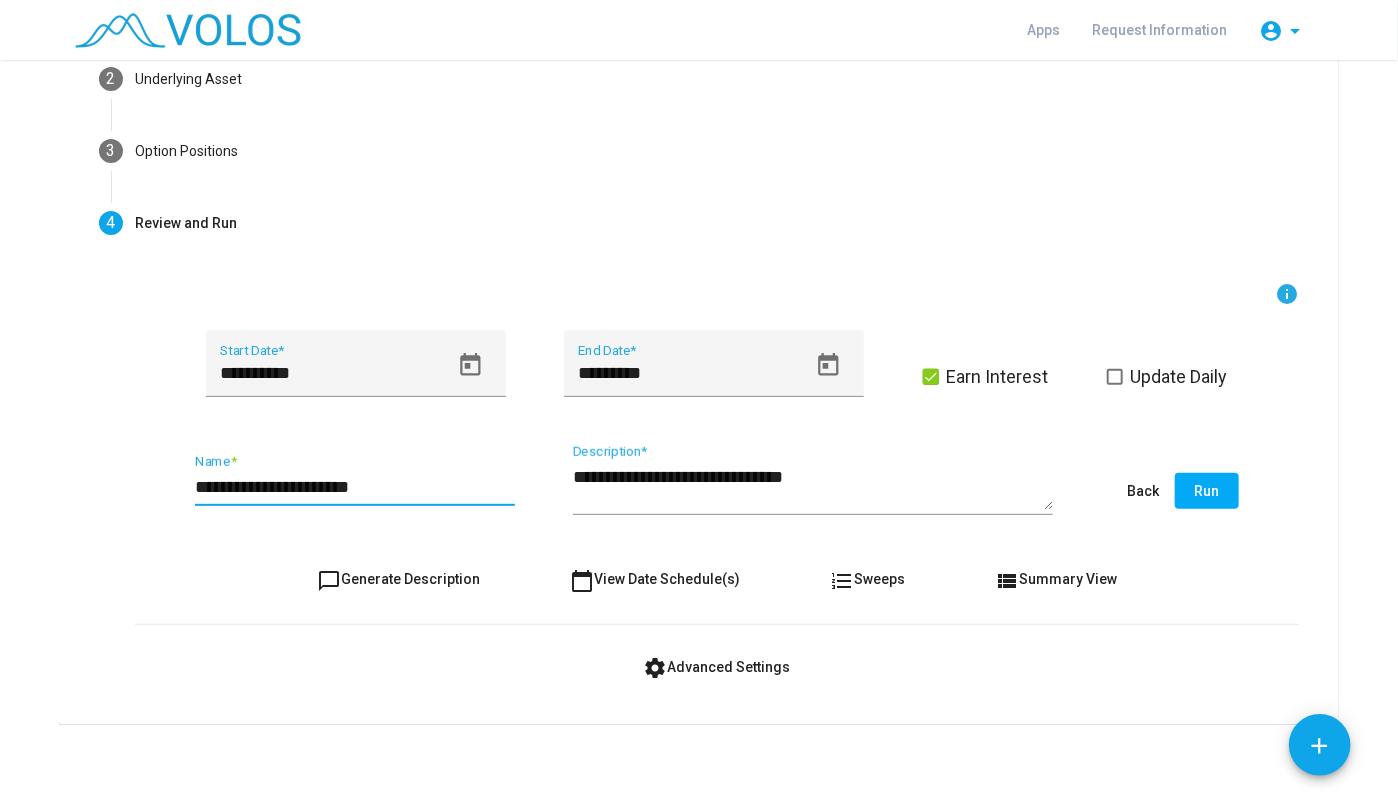 click on "**********" at bounding box center [355, 487] 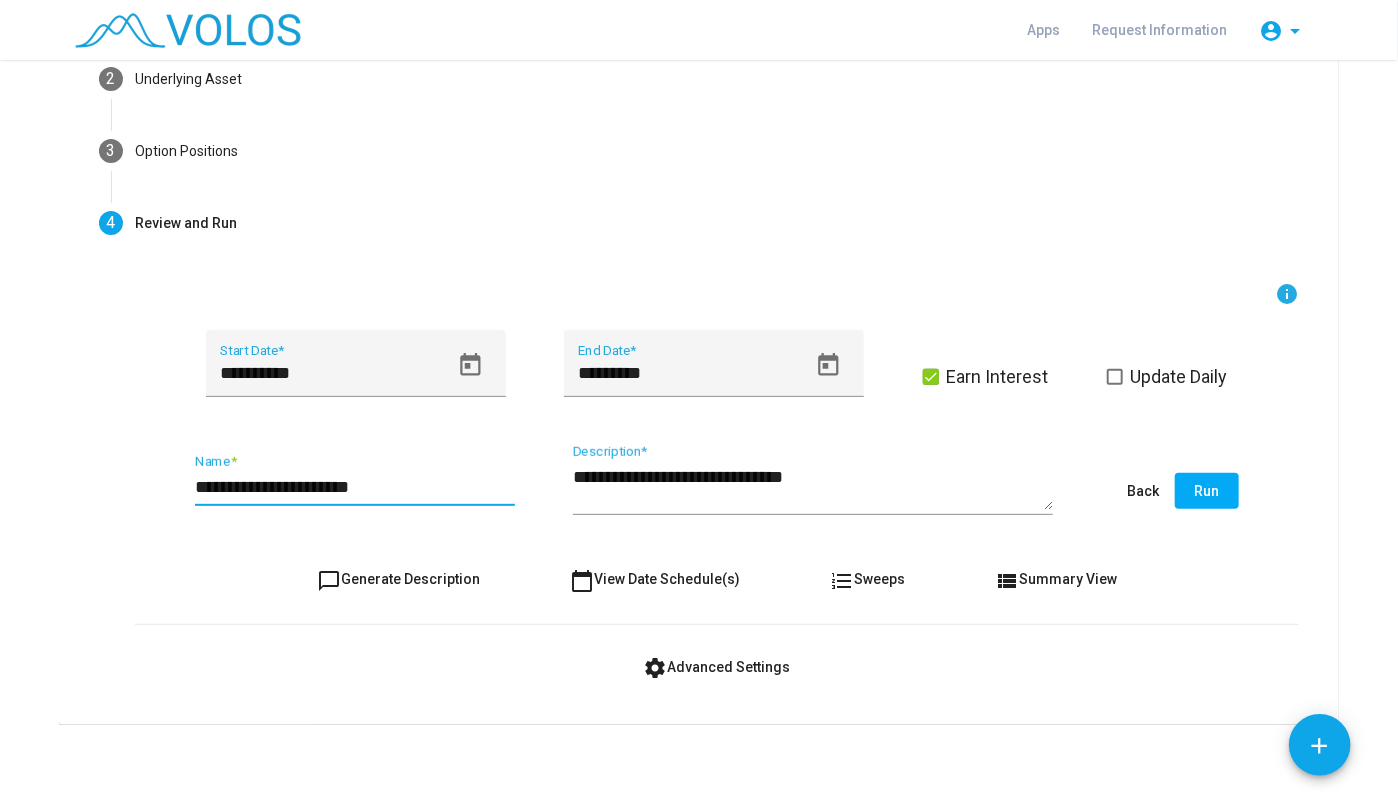 type on "**********" 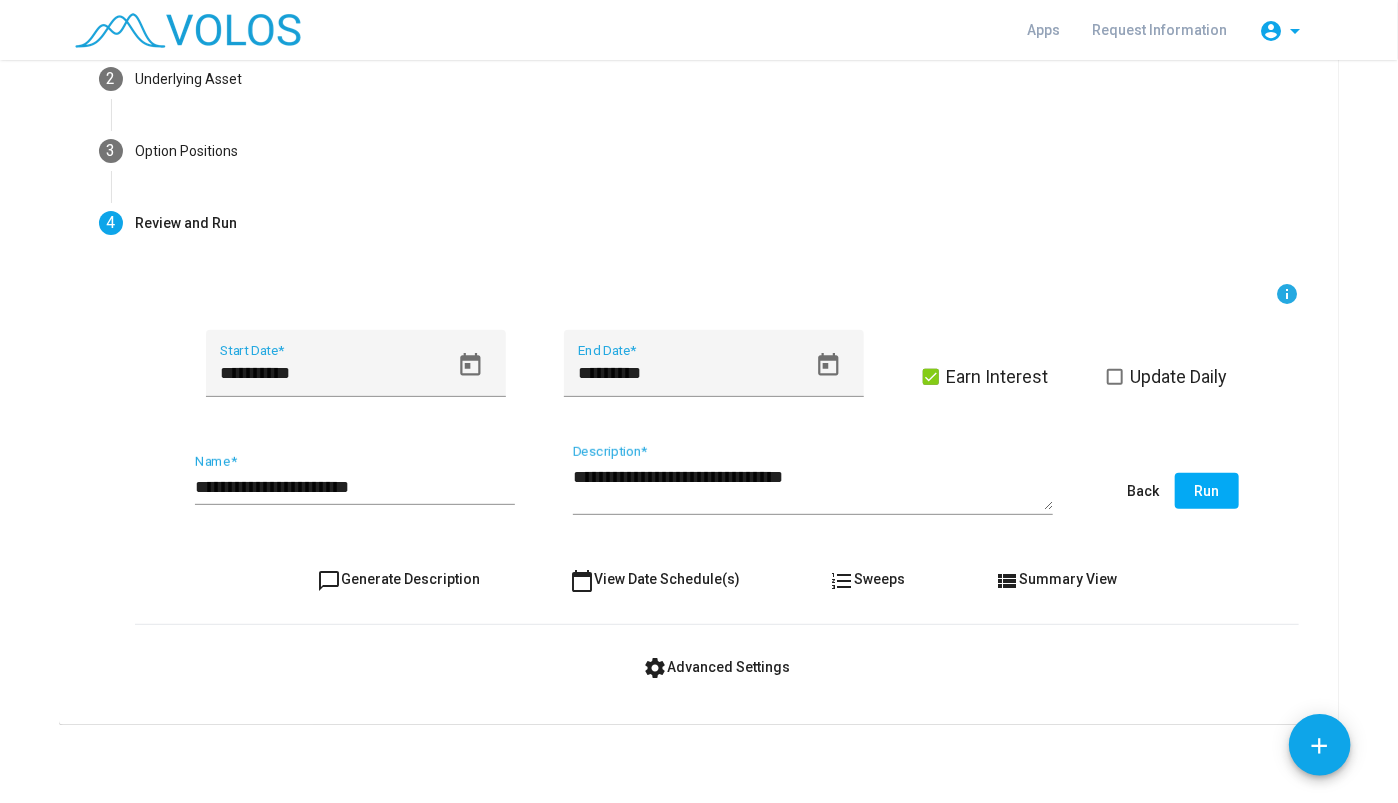 click on "**********" at bounding box center (717, 495) 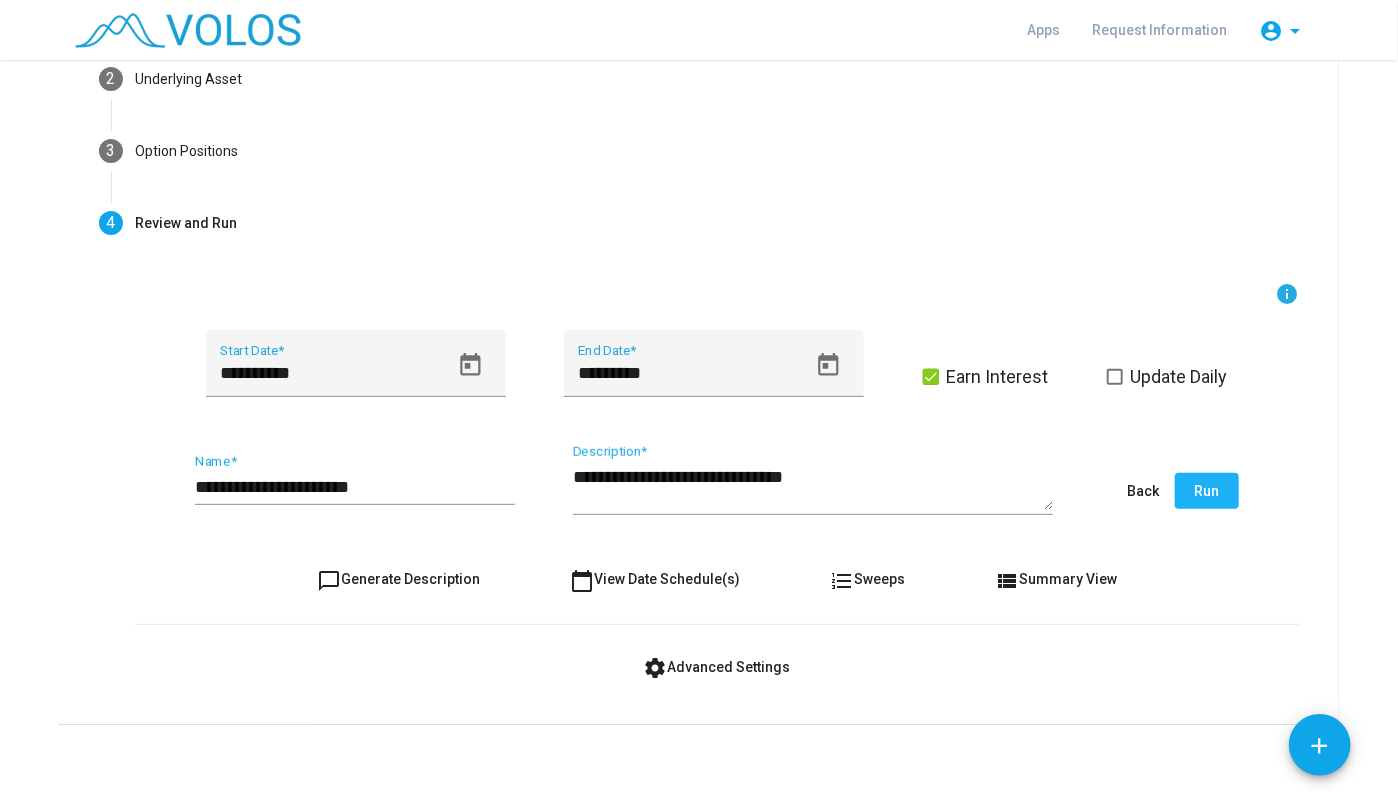 click on "Run" at bounding box center (1207, 491) 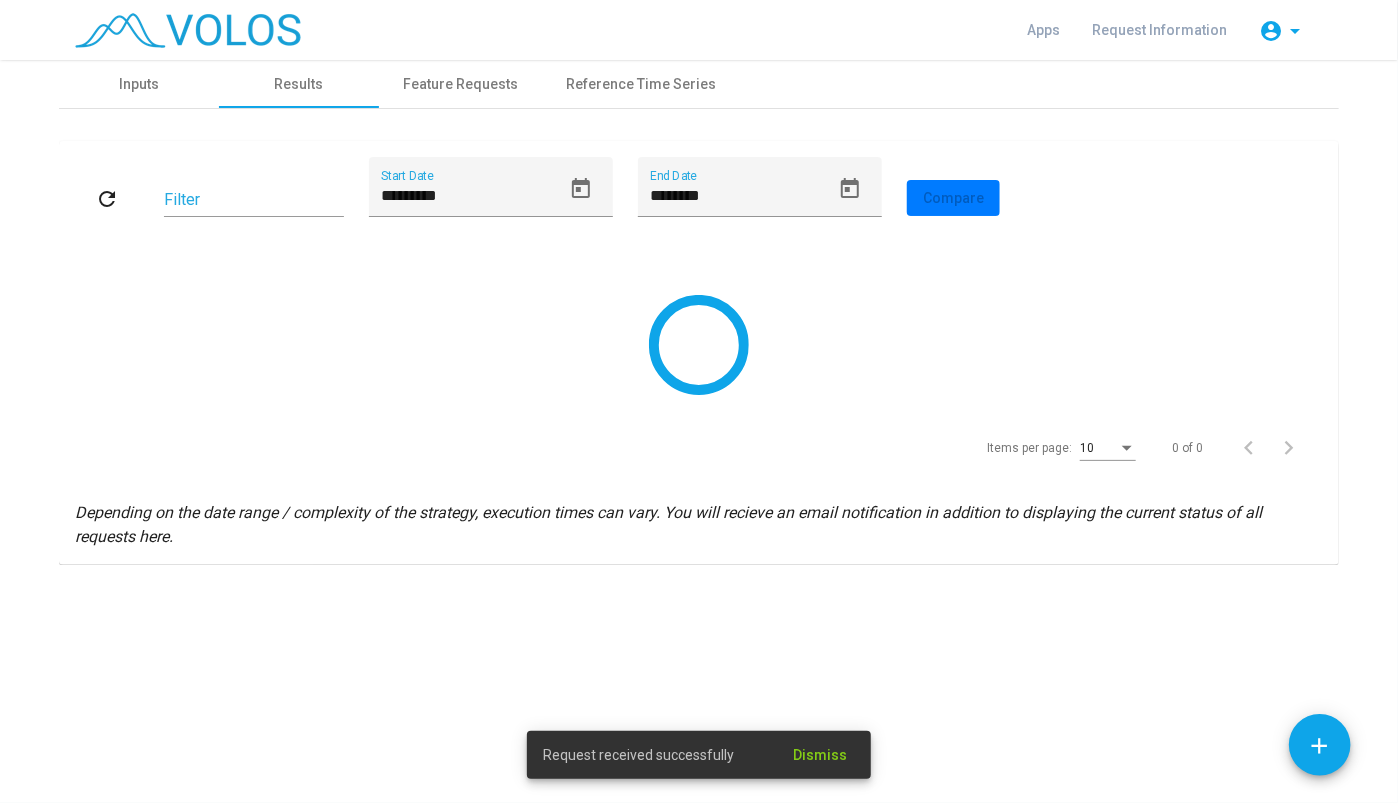 scroll, scrollTop: 0, scrollLeft: 0, axis: both 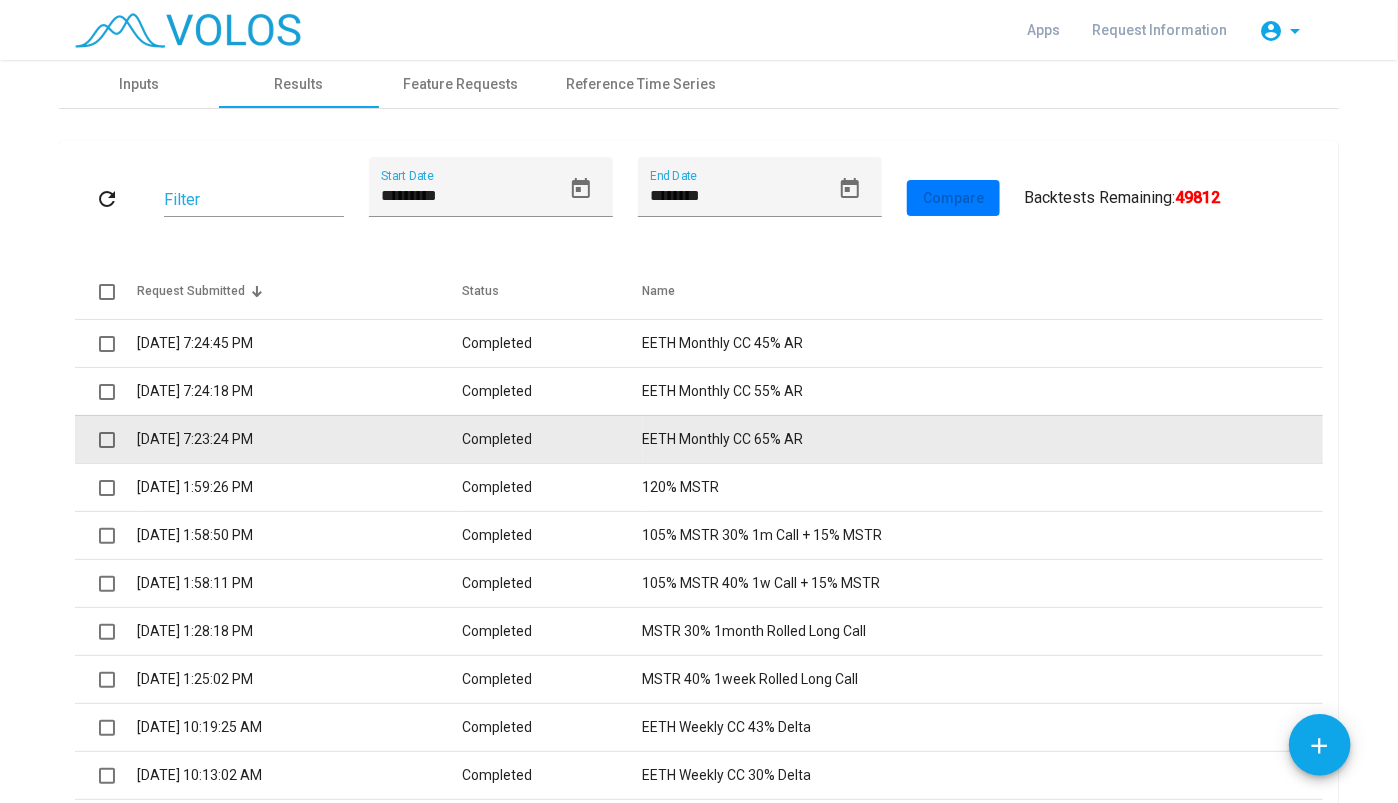 click on "[DATE] 7:23:24 PM" at bounding box center (299, 439) 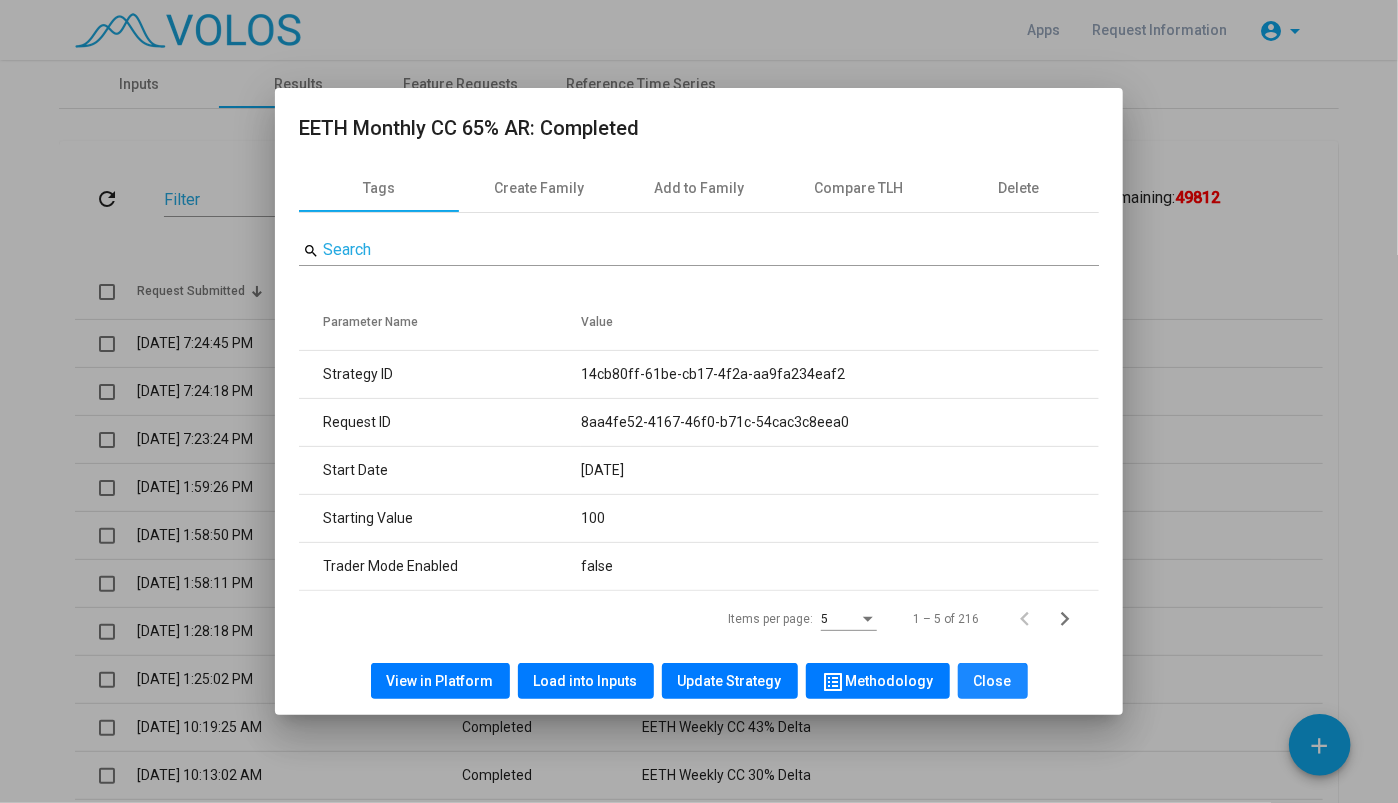 click on "Close" at bounding box center [993, 681] 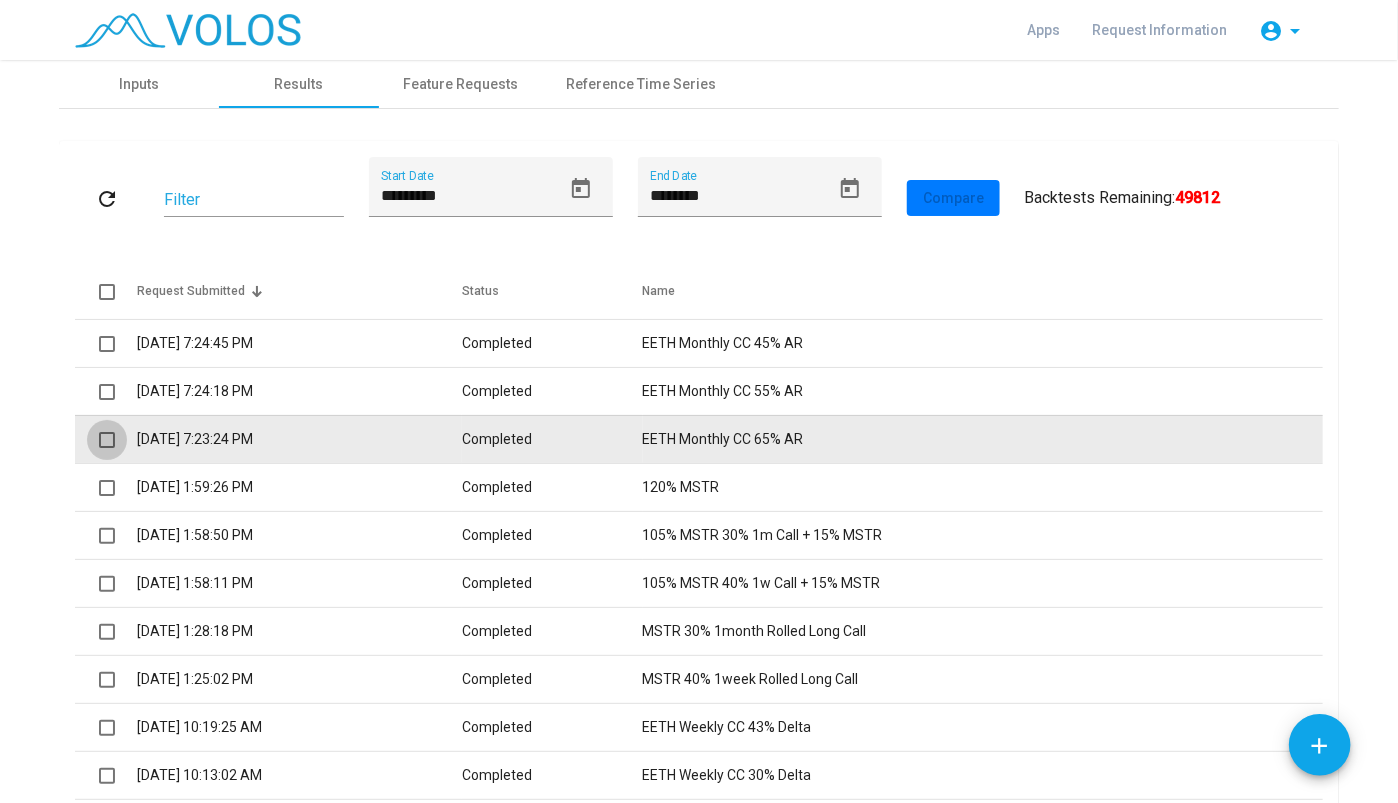 click at bounding box center (107, 440) 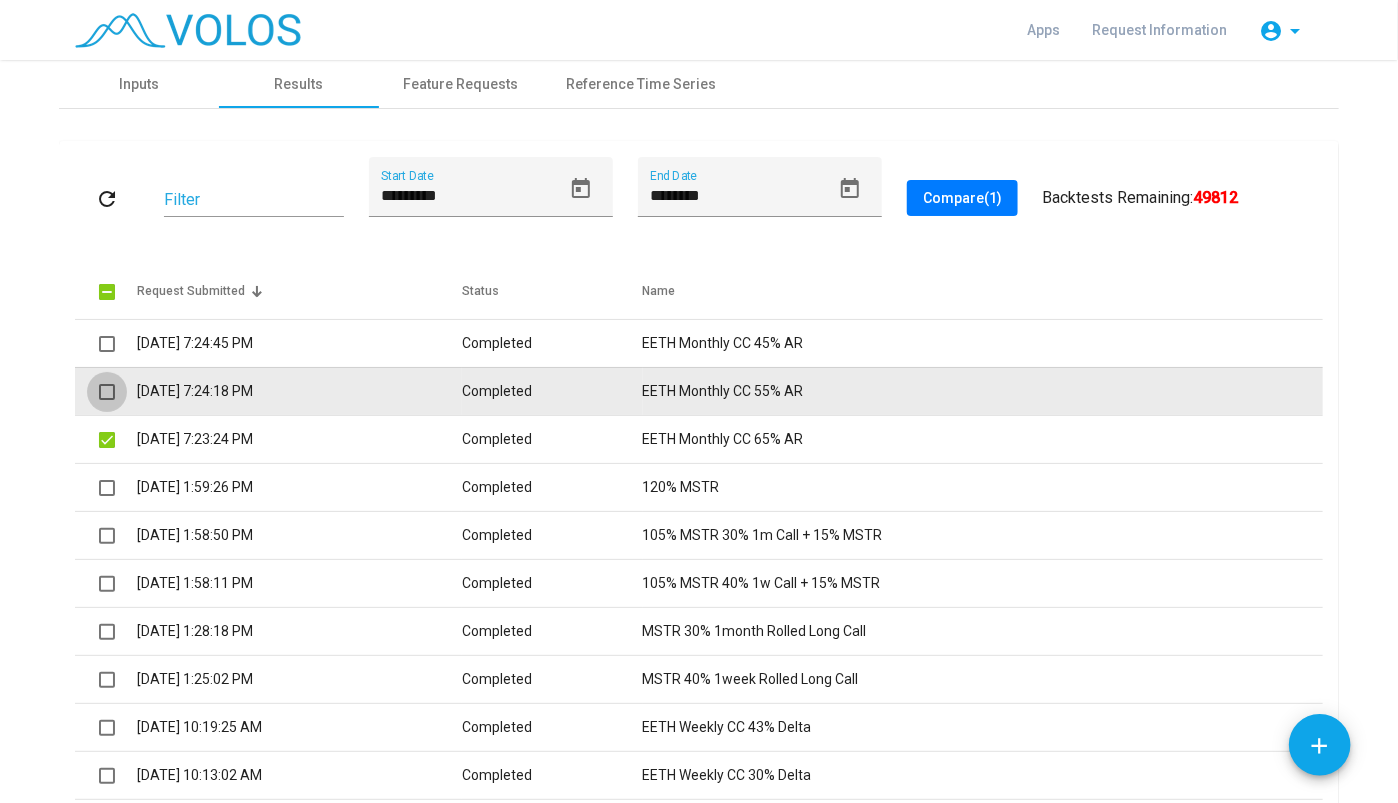 click at bounding box center (107, 392) 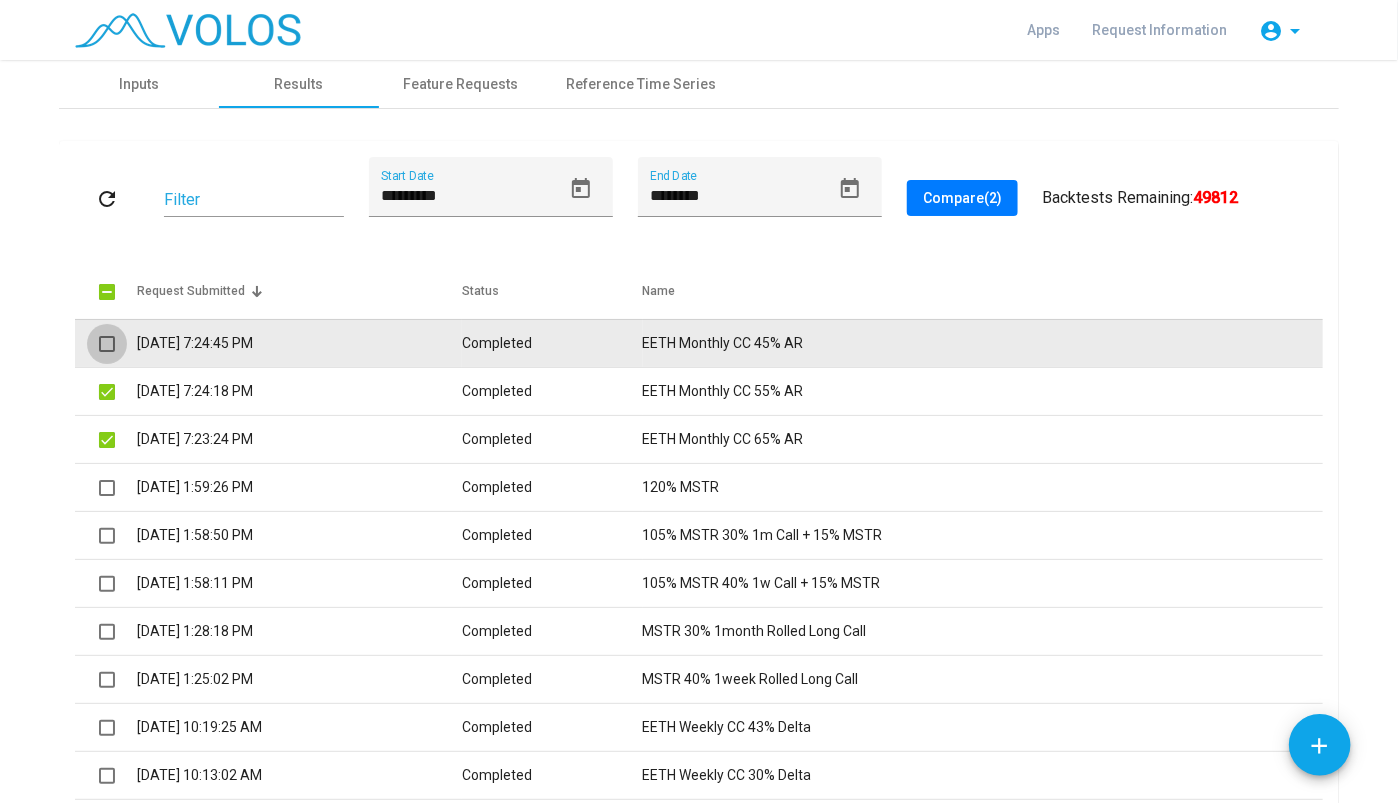 click at bounding box center (107, 344) 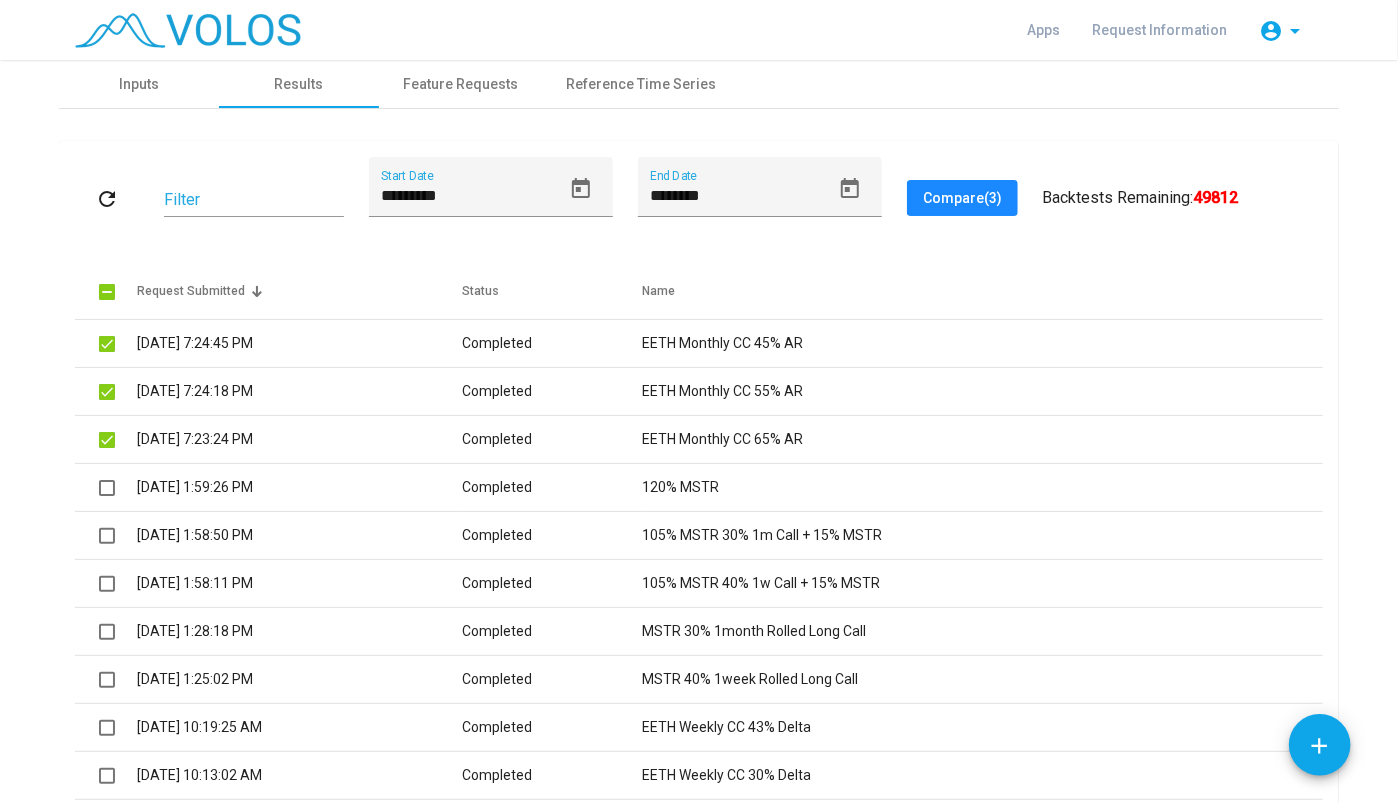 click on "Compare  (3)" at bounding box center [962, 198] 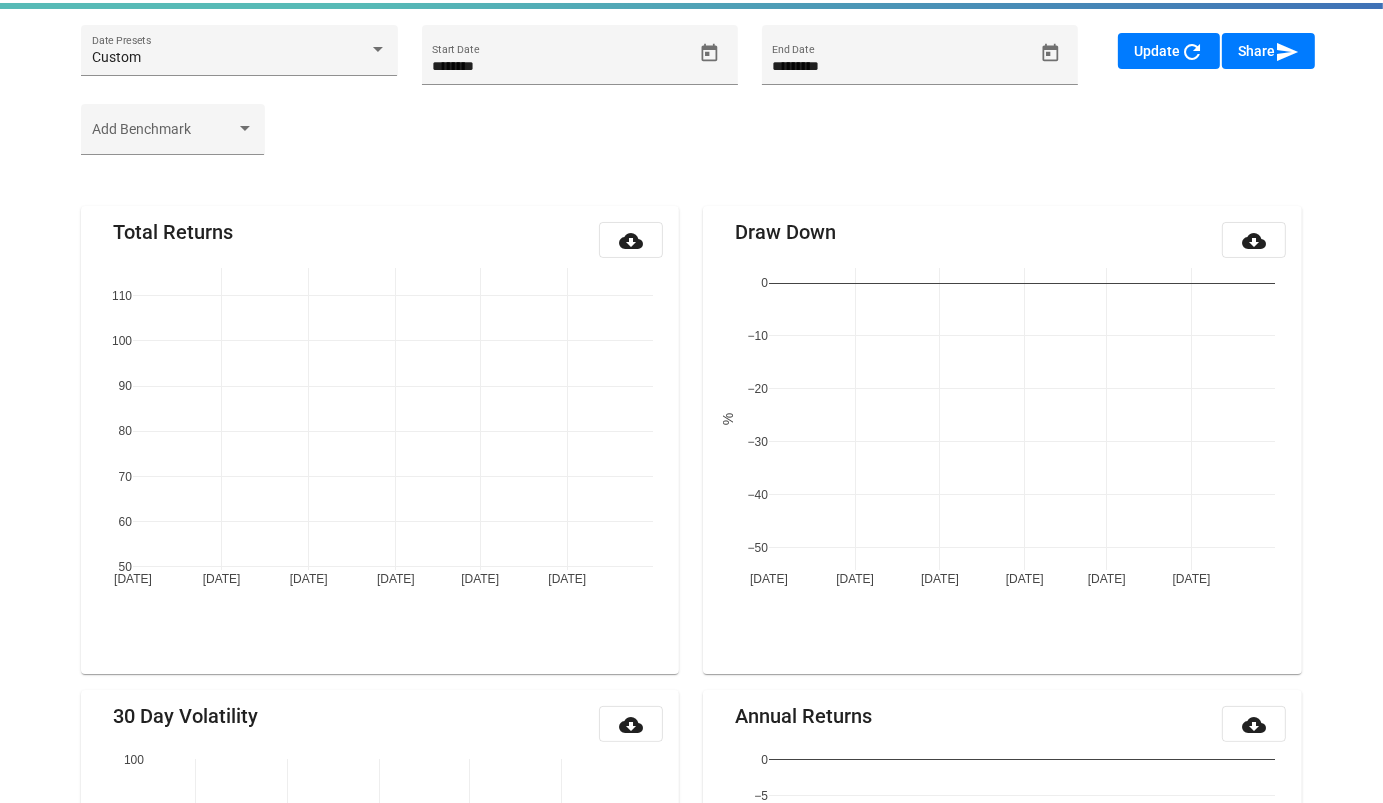 scroll, scrollTop: 0, scrollLeft: 0, axis: both 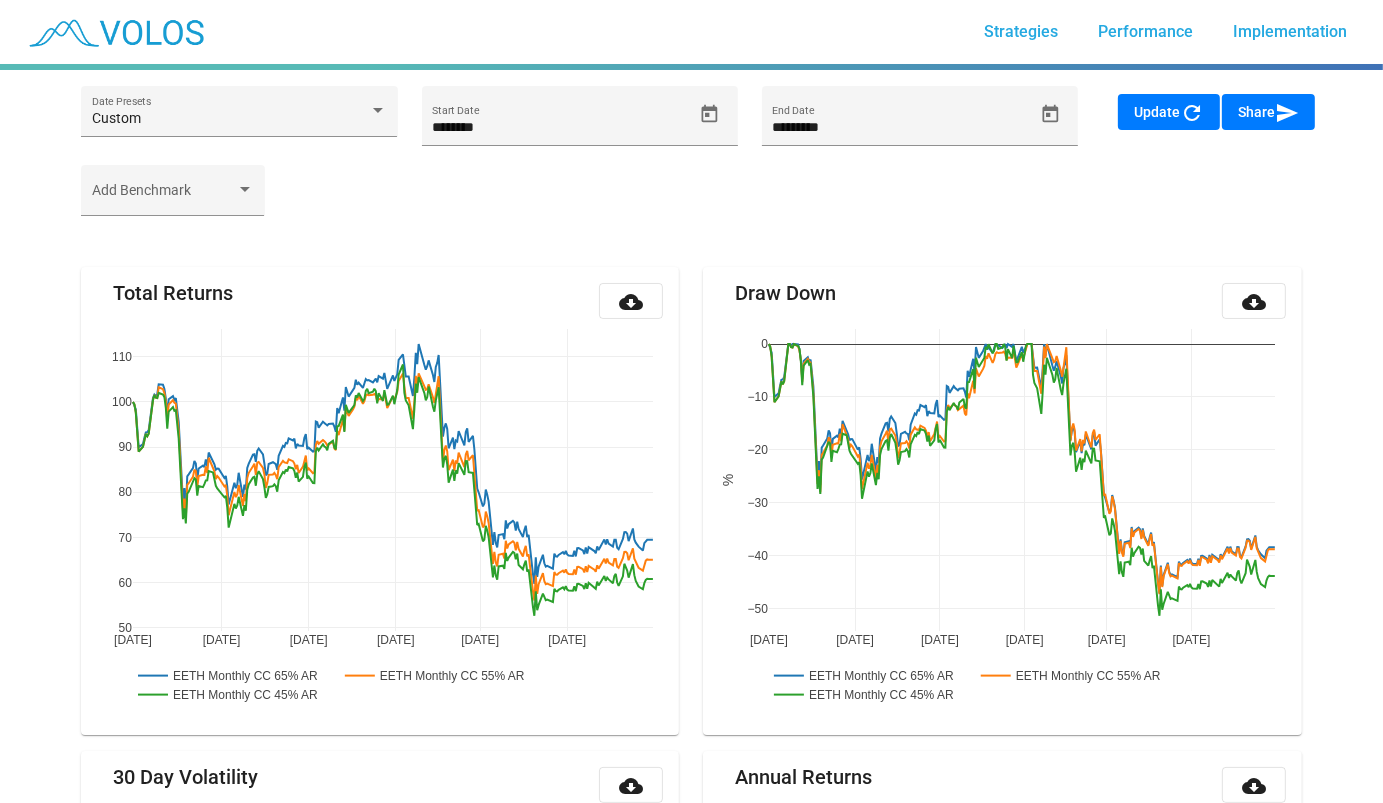 click on "Total Returns cloud_download" 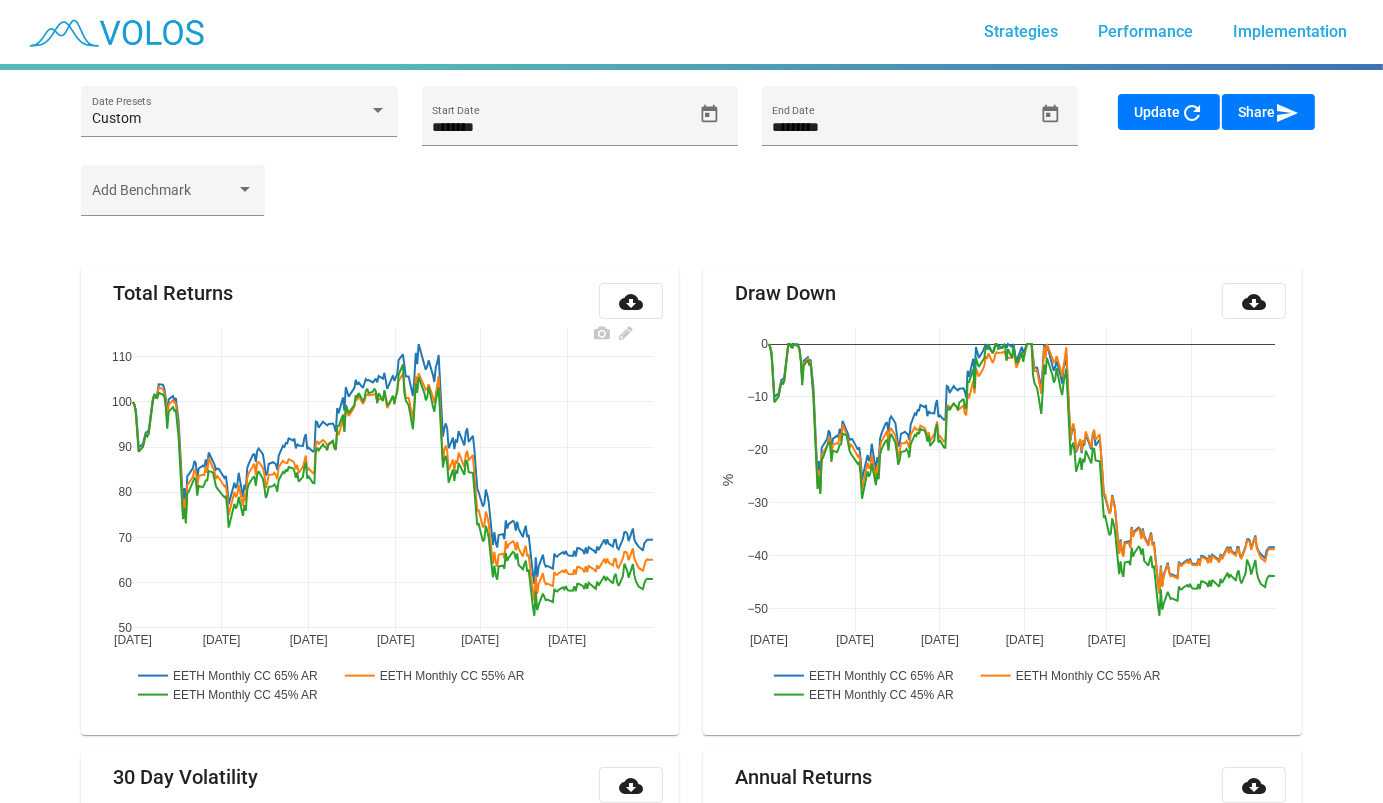click on "Jul 2024 Sep 2024 Nov 2024 Jan 2025 Mar 2025 May 2025 50 60 70 80 90 100 110 EETH Monthly CC 65% AR  EETH Monthly CC 55% AR  EETH Monthly CC 45% AR" 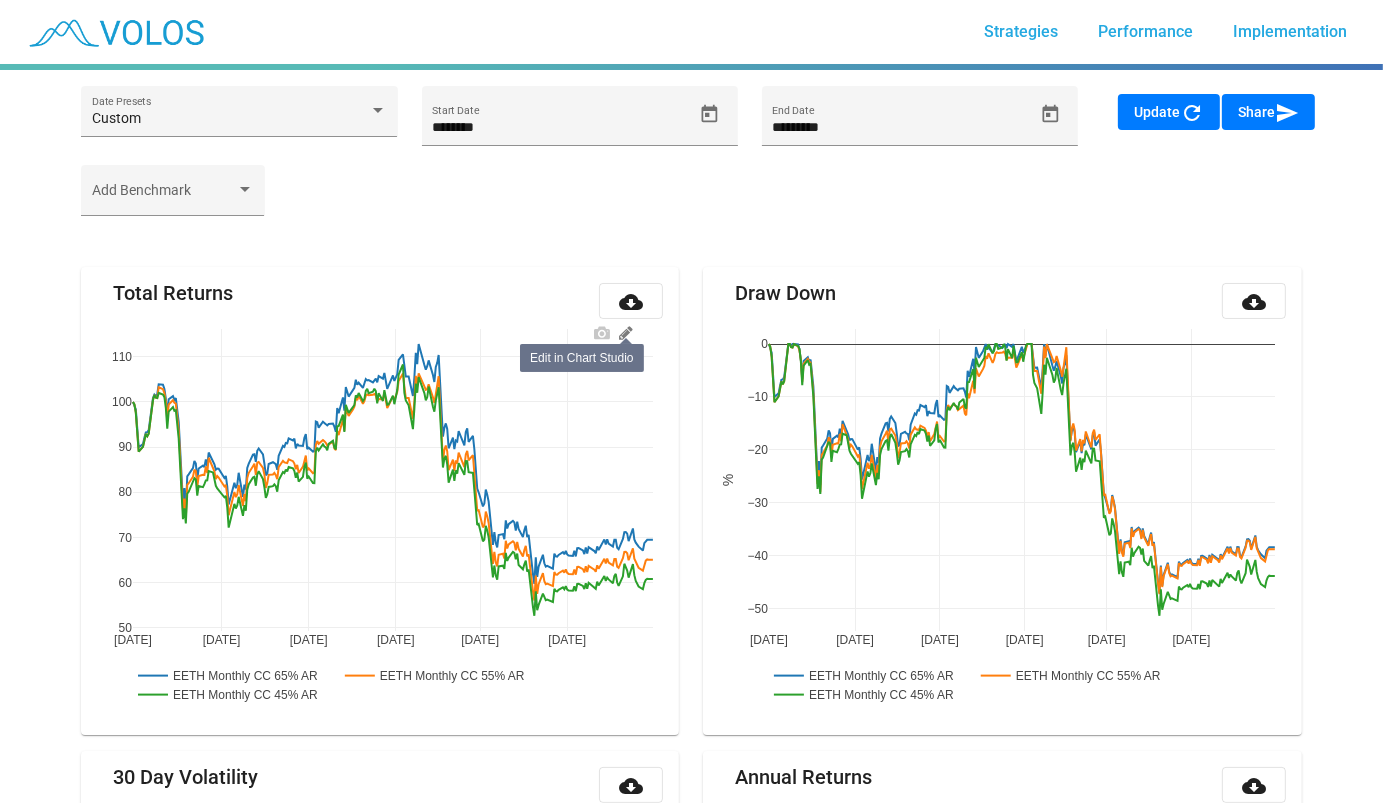 click 